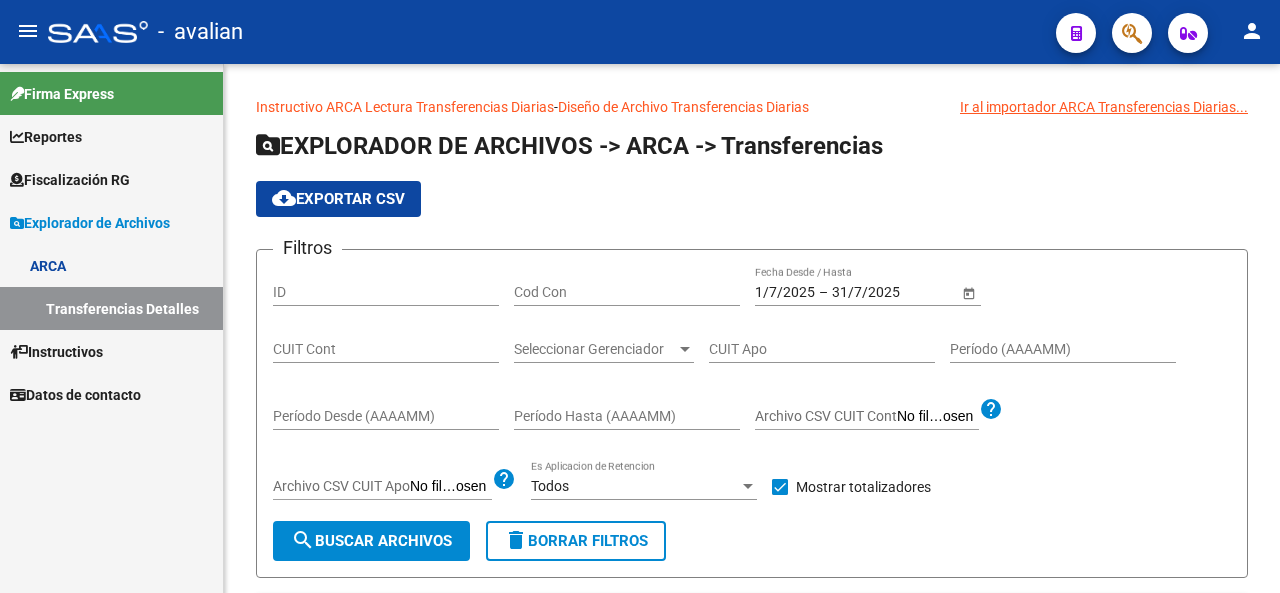 scroll, scrollTop: 0, scrollLeft: 0, axis: both 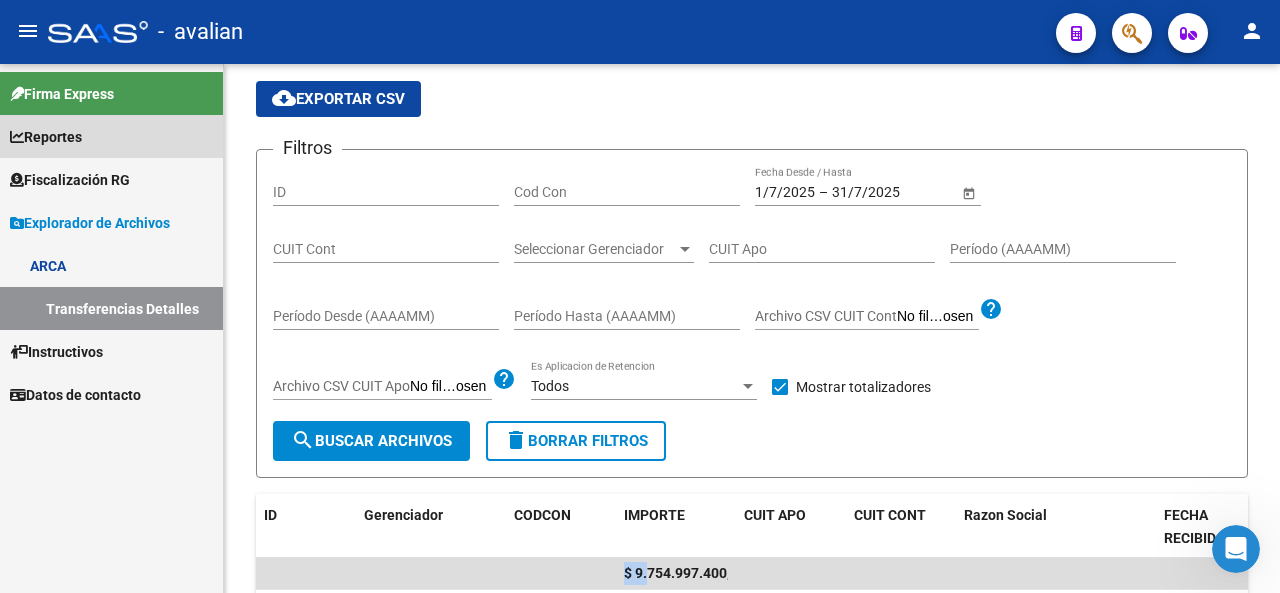 click on "Reportes" at bounding box center (111, 136) 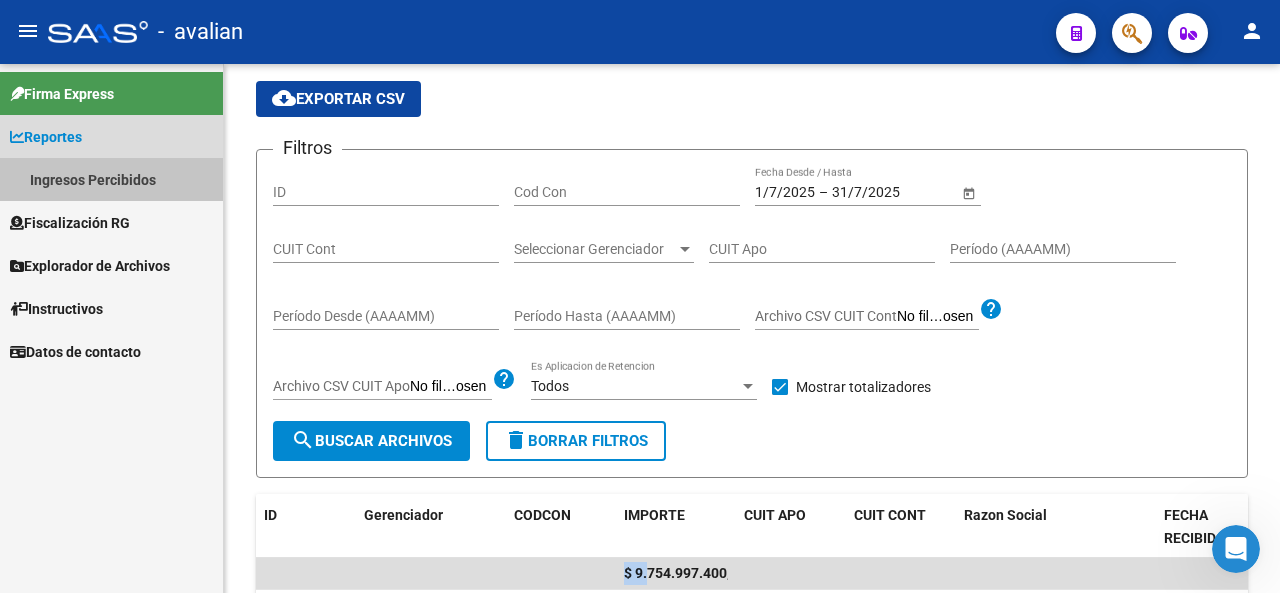 click on "Ingresos Percibidos" at bounding box center (111, 179) 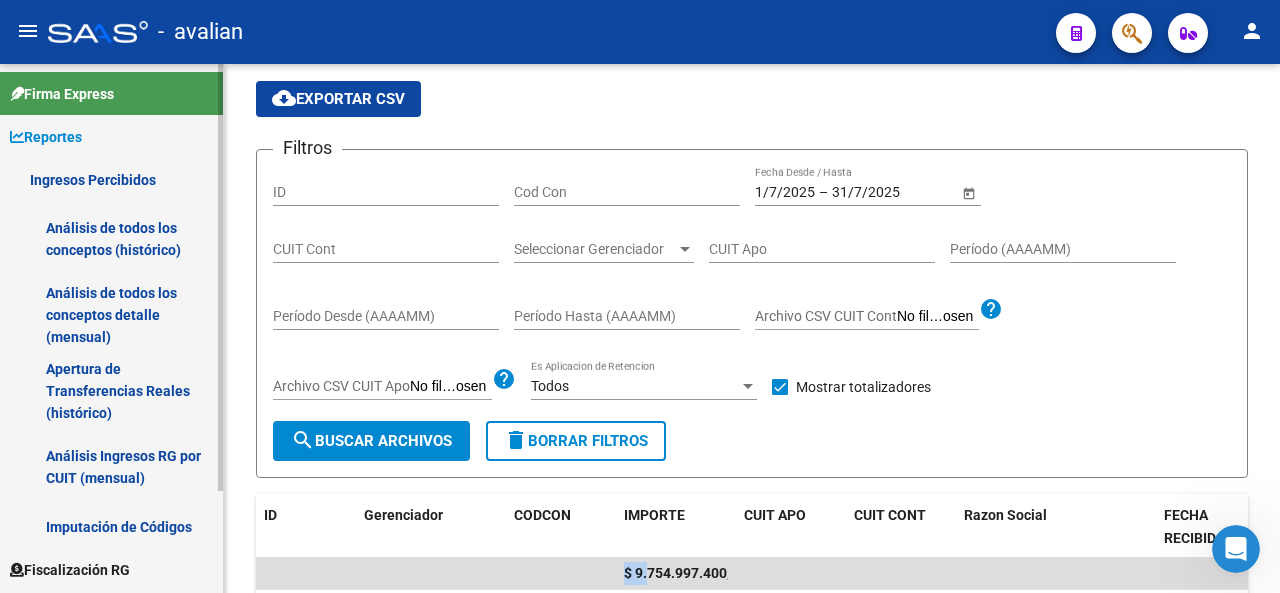 click on "Ingresos Percibidos" at bounding box center [111, 179] 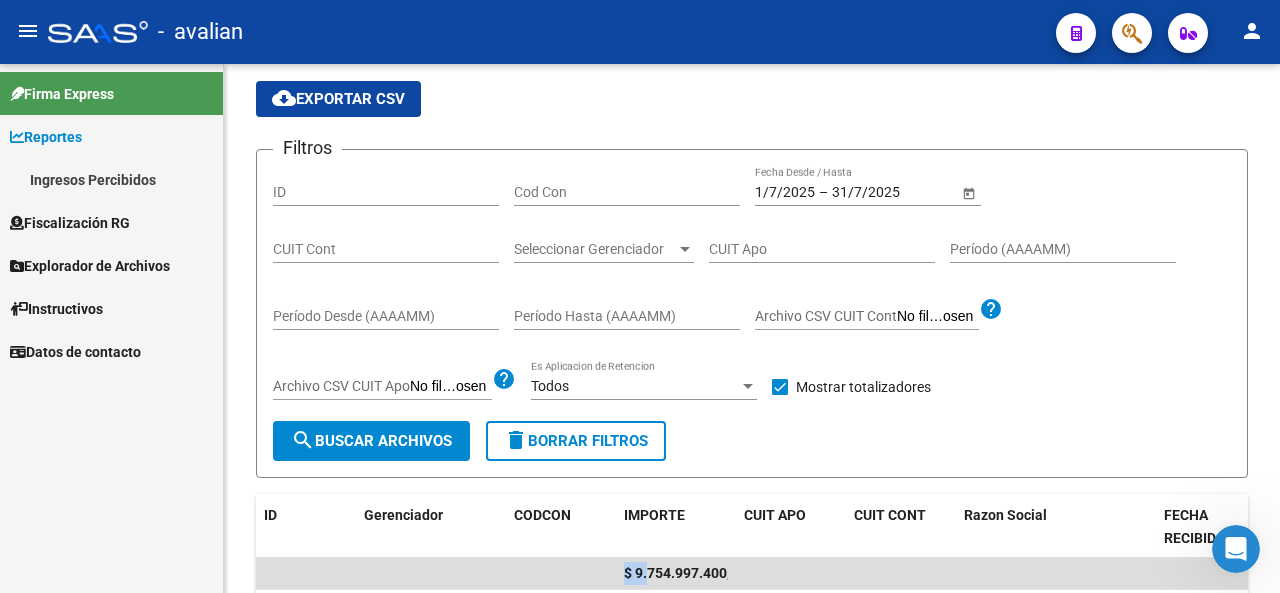 click on "Reportes" at bounding box center (46, 137) 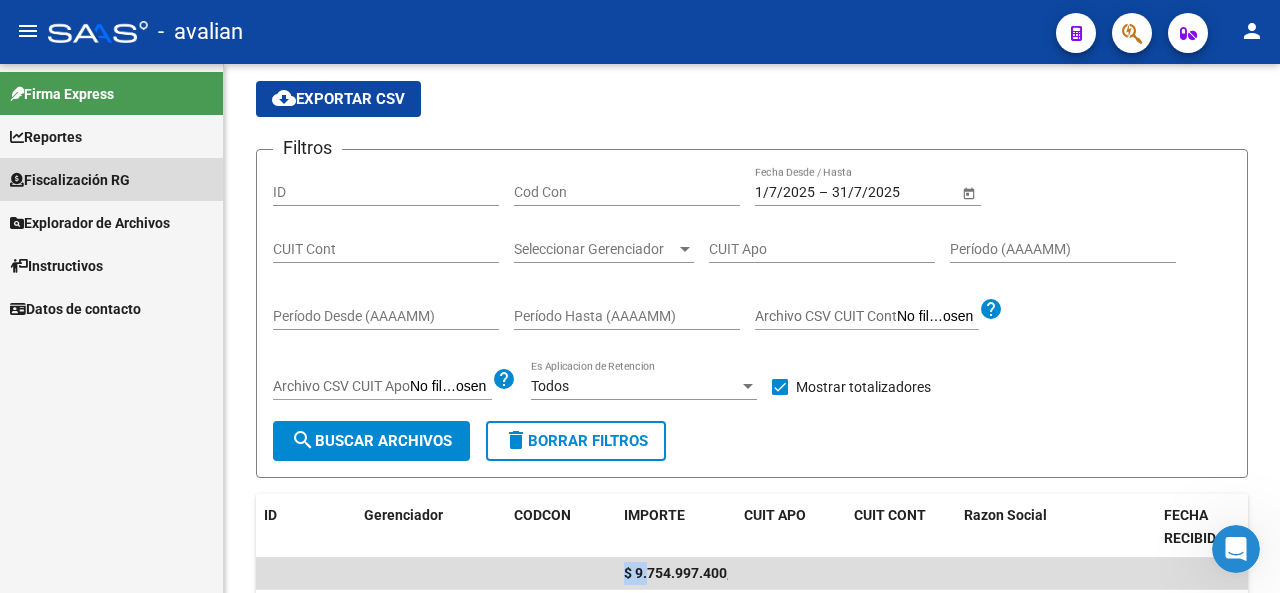 click on "Fiscalización RG" at bounding box center [70, 180] 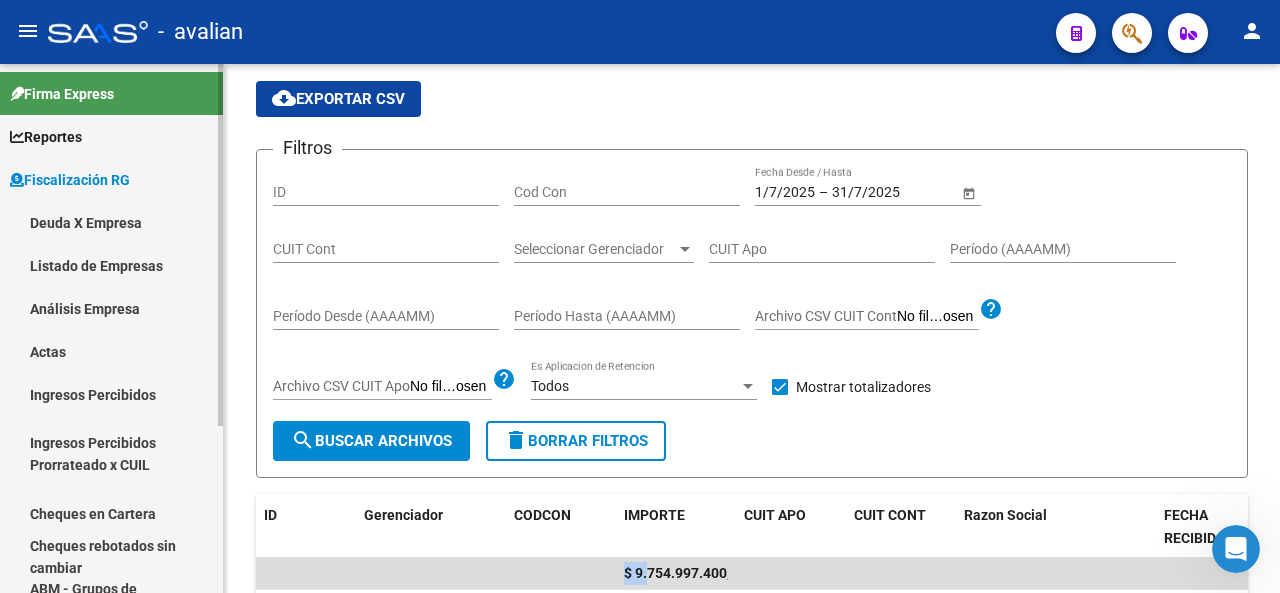 click on "Deuda X Empresa" at bounding box center (111, 222) 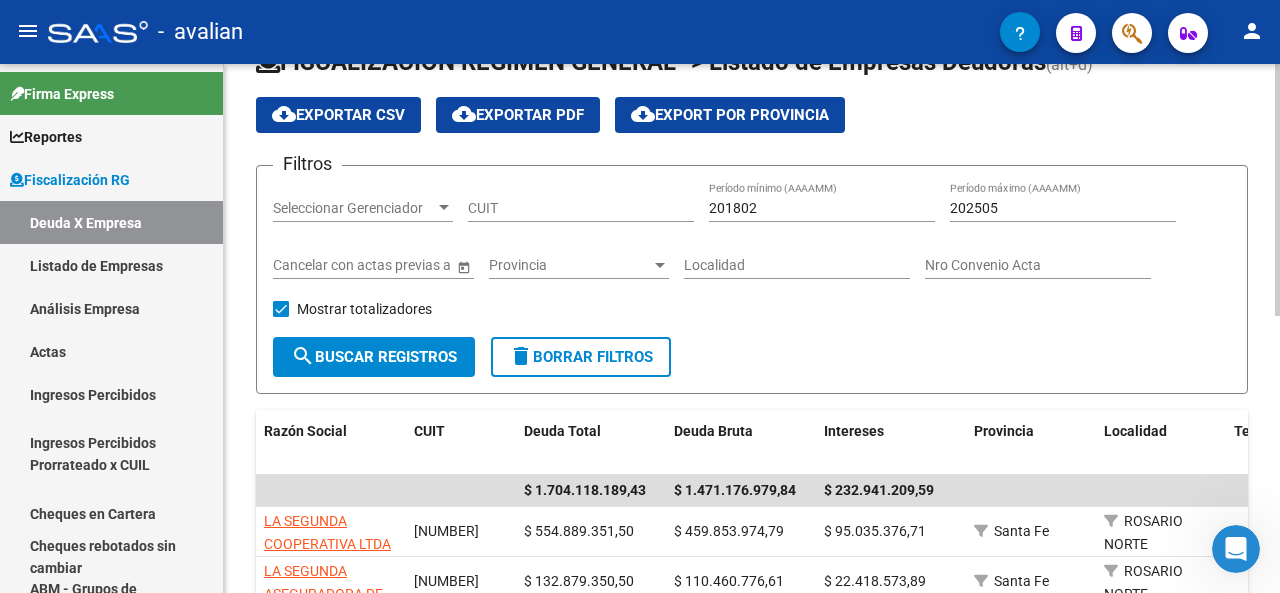scroll, scrollTop: 100, scrollLeft: 0, axis: vertical 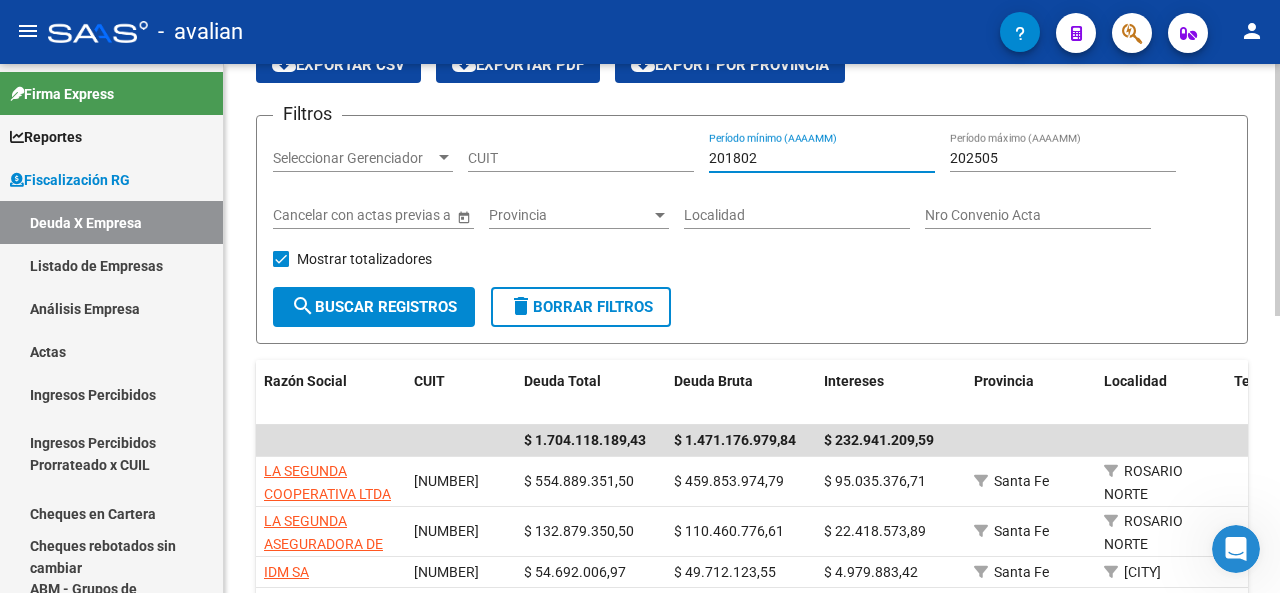 drag, startPoint x: 770, startPoint y: 159, endPoint x: 704, endPoint y: 163, distance: 66.1211 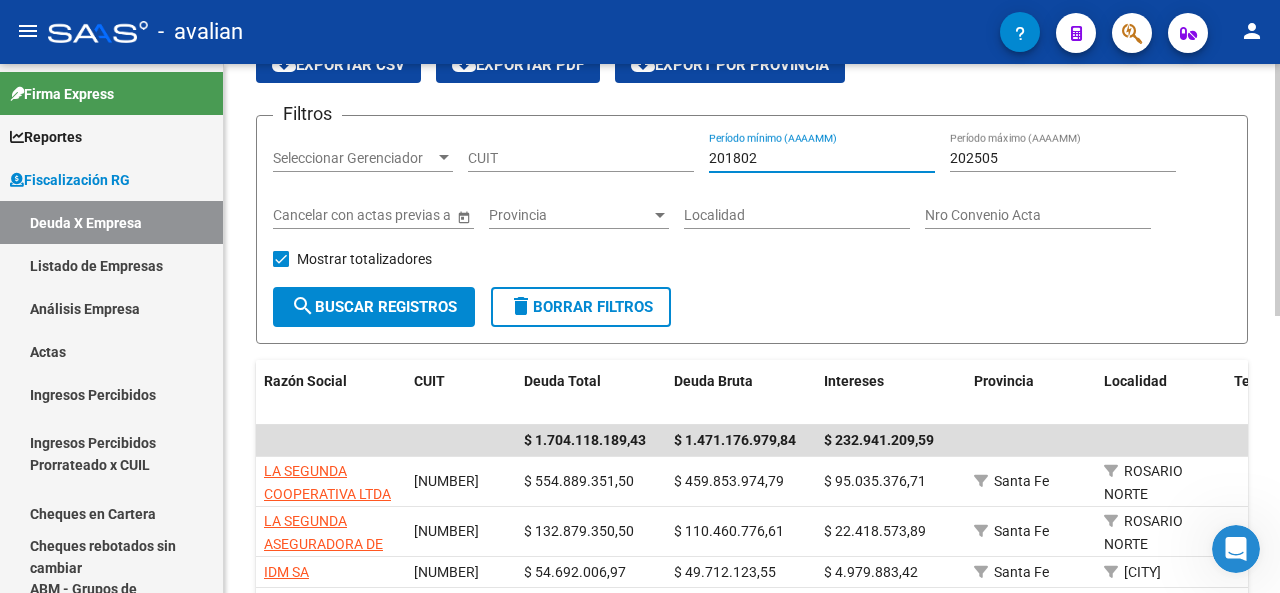 drag, startPoint x: 725, startPoint y: 155, endPoint x: 737, endPoint y: 155, distance: 12 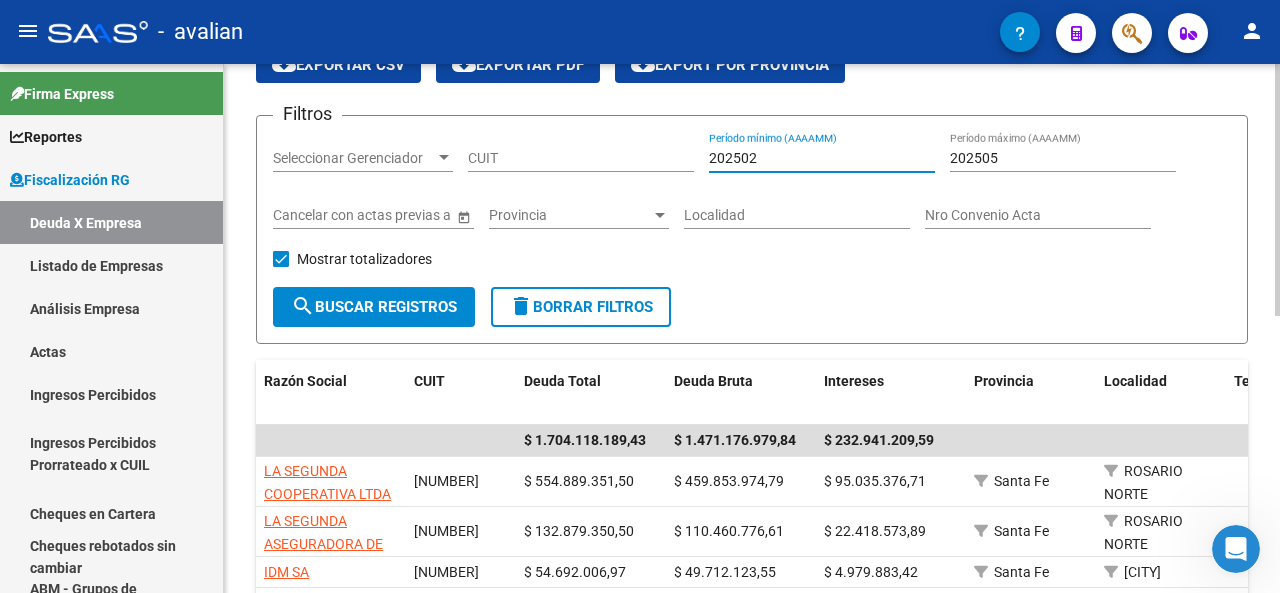 click on "202502" at bounding box center [822, 158] 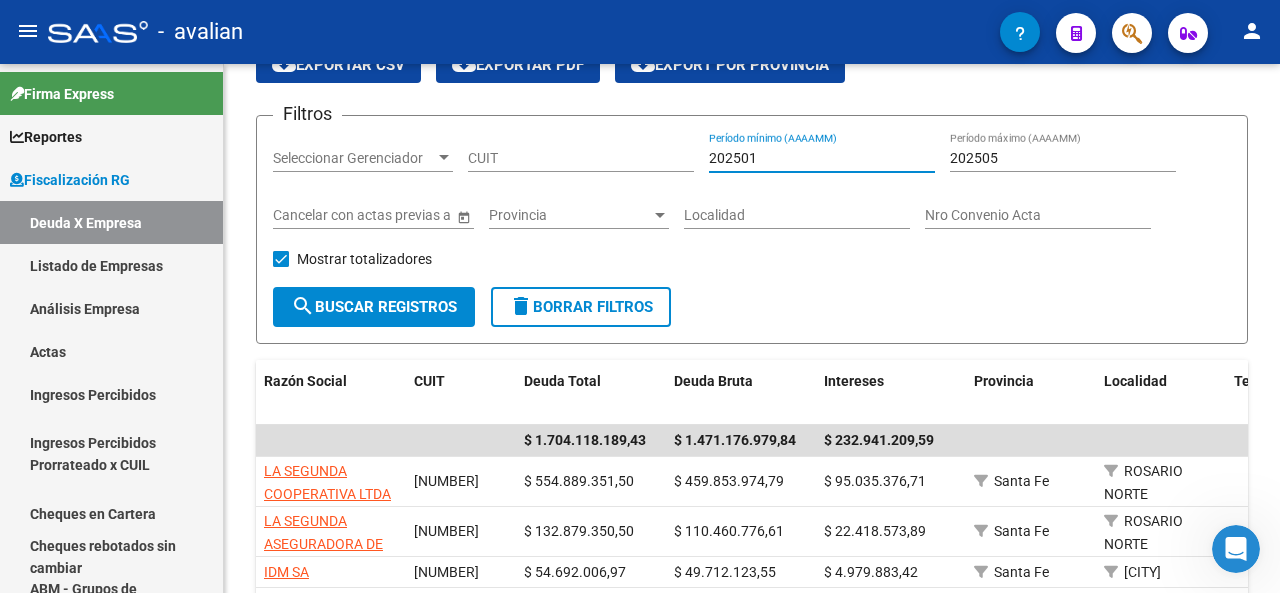 type on "202501" 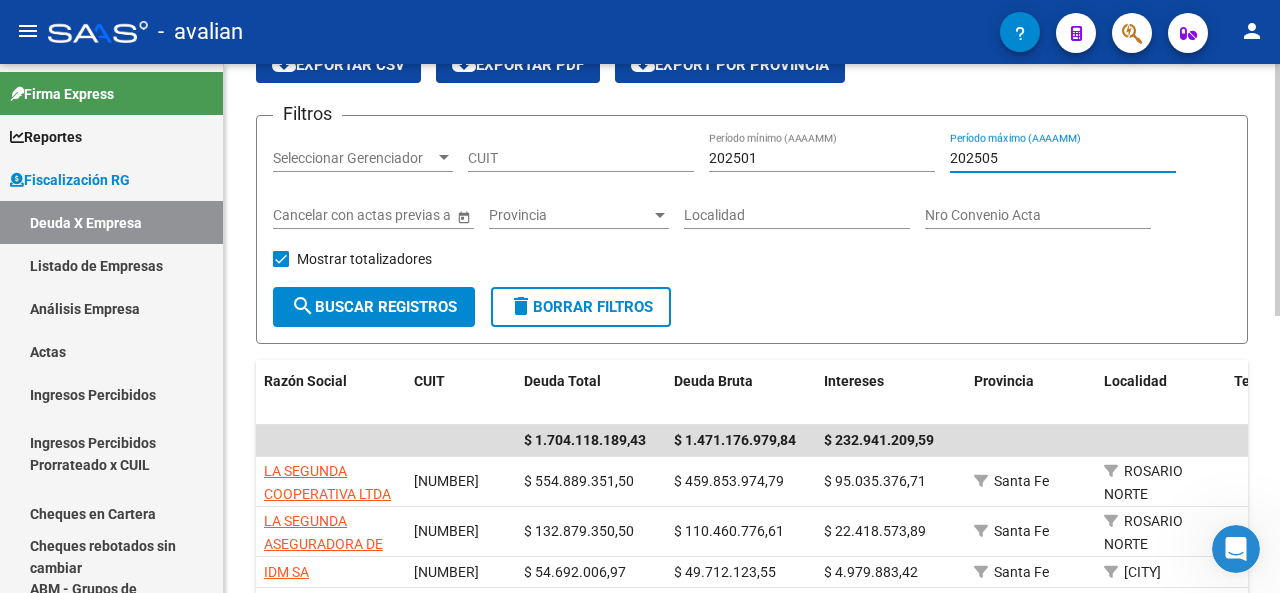 click on "202505" at bounding box center (1063, 158) 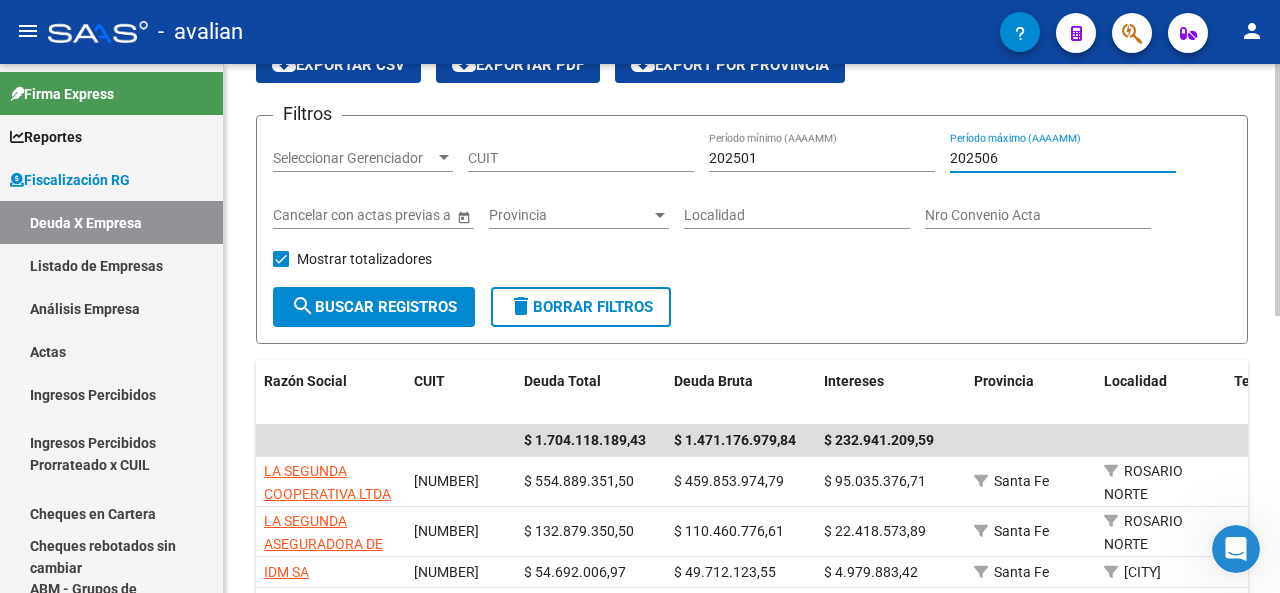 type on "202506" 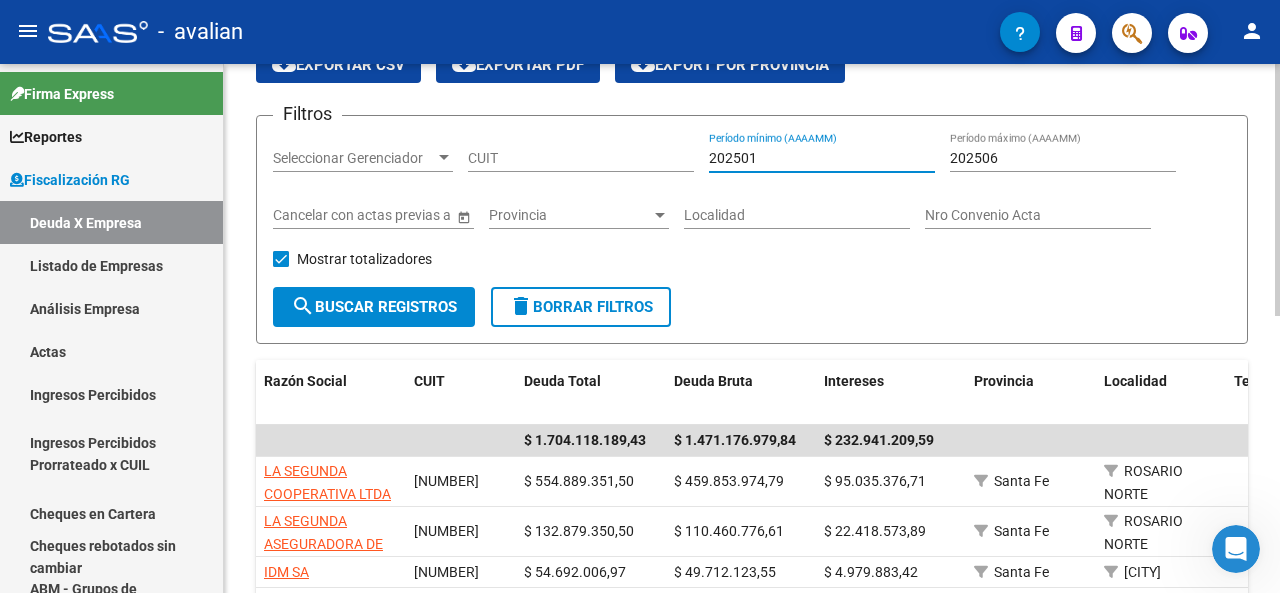 click on "202501" at bounding box center (822, 158) 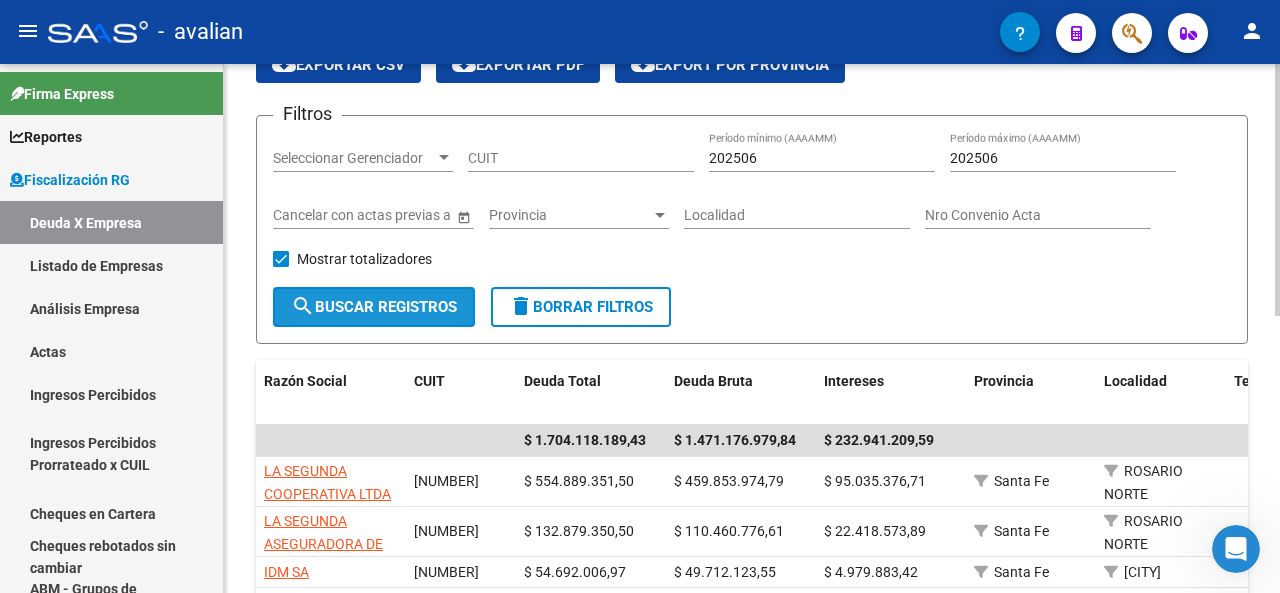 click on "search  Buscar Registros" 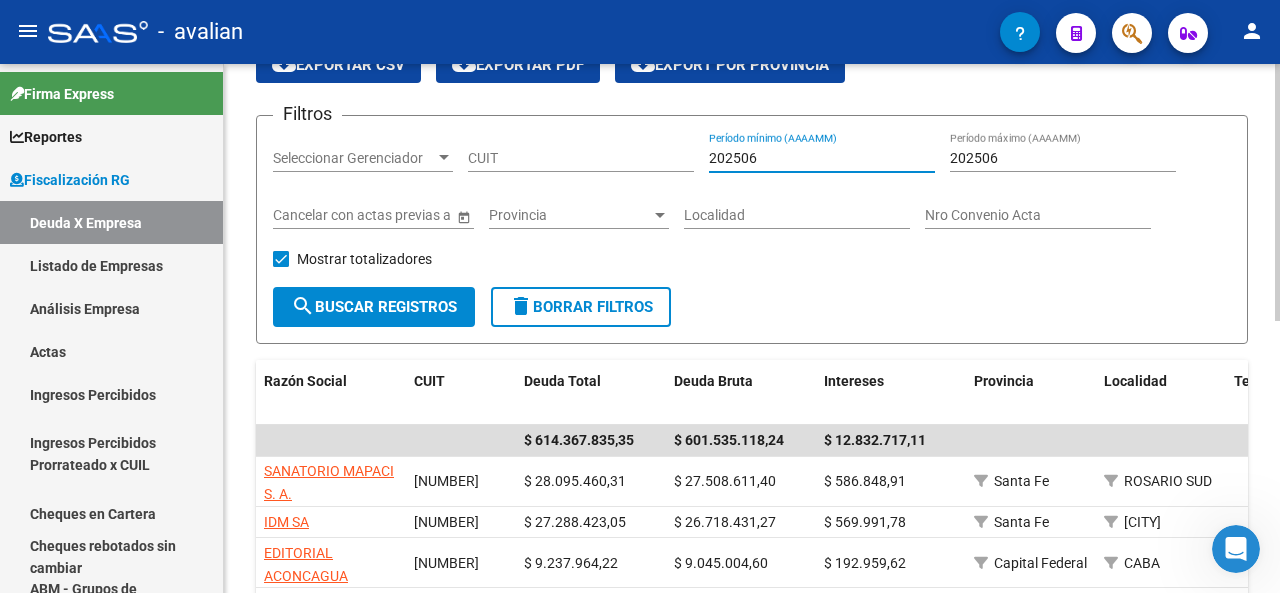 click on "202506" at bounding box center [822, 158] 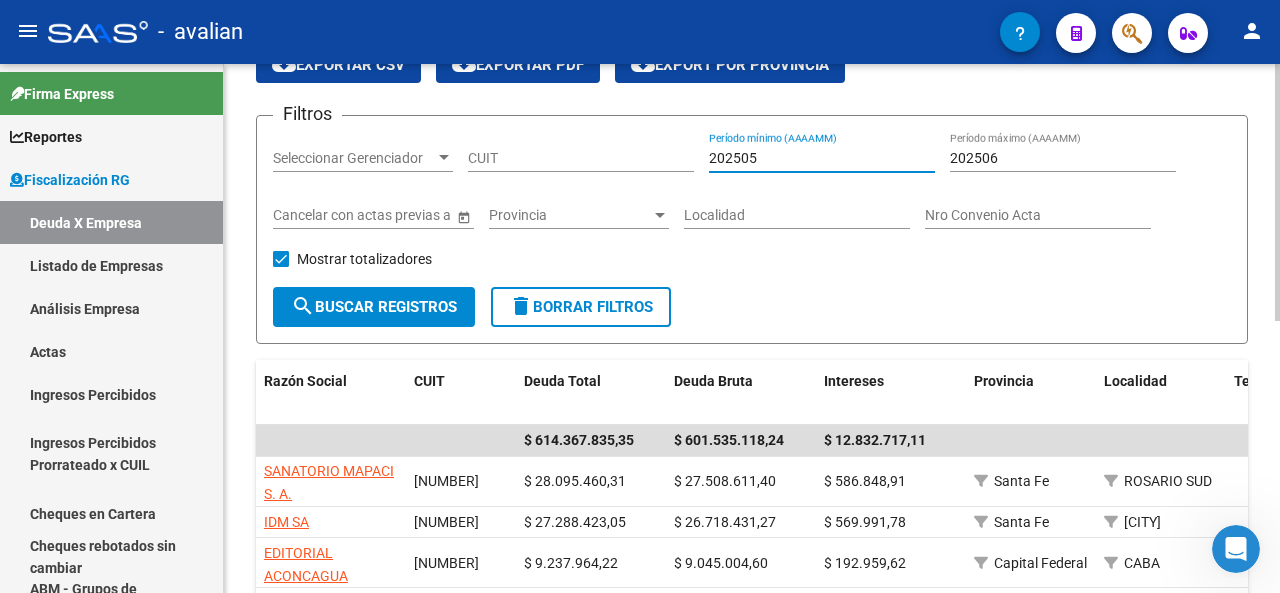 type on "202505" 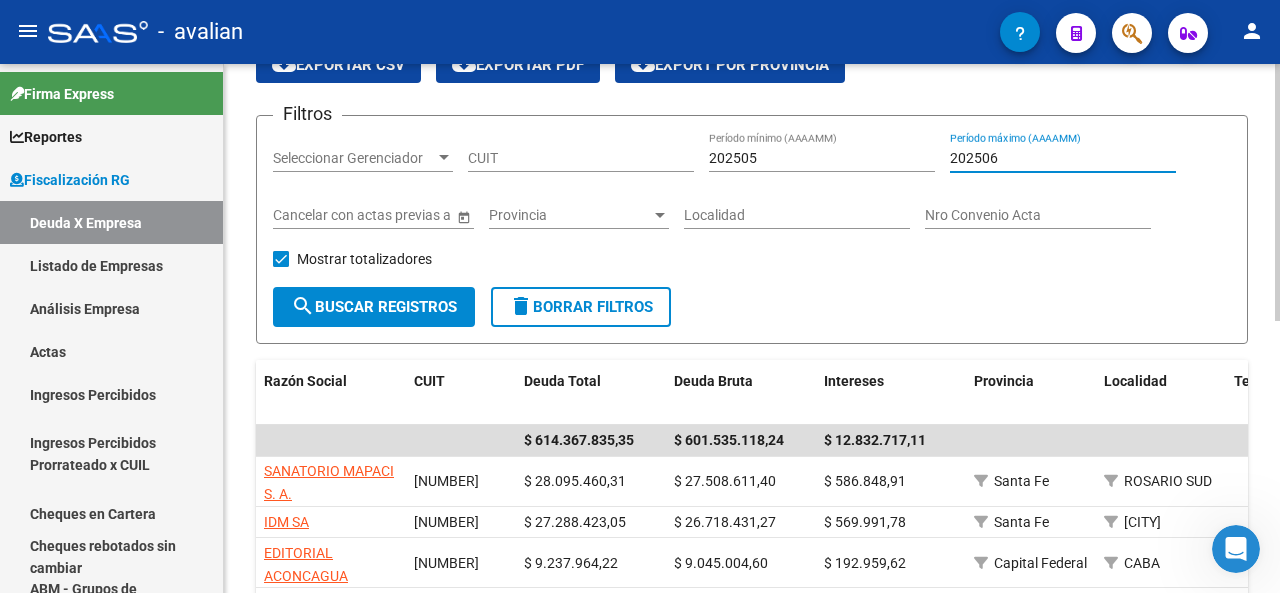 click on "202506" at bounding box center (1063, 158) 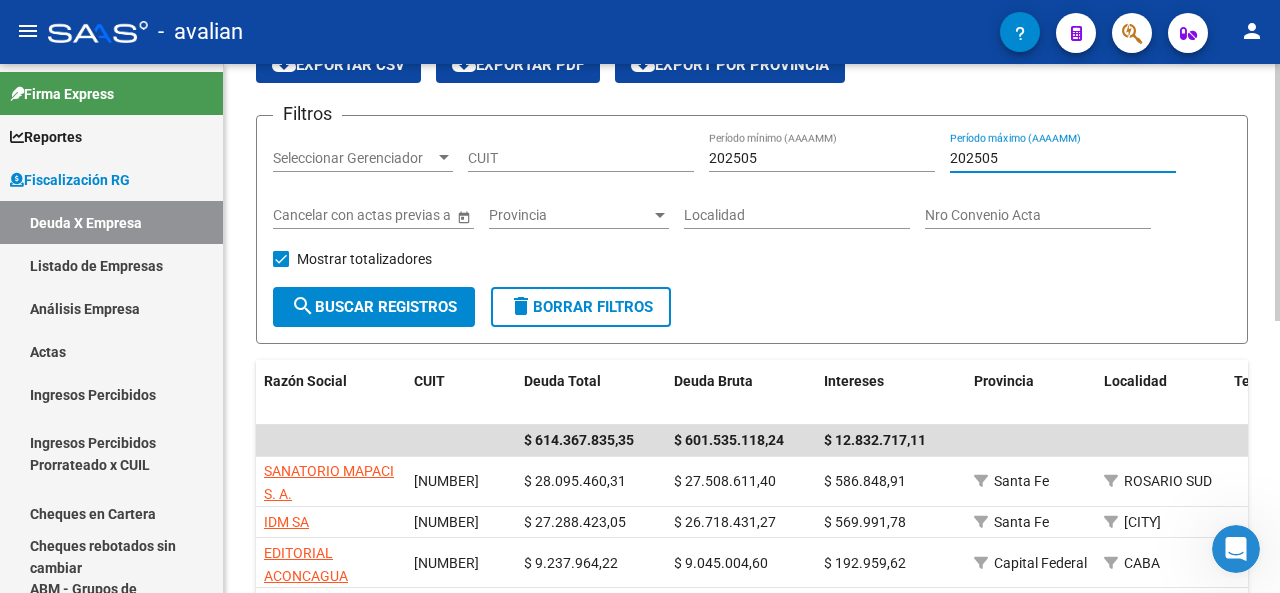 type on "202505" 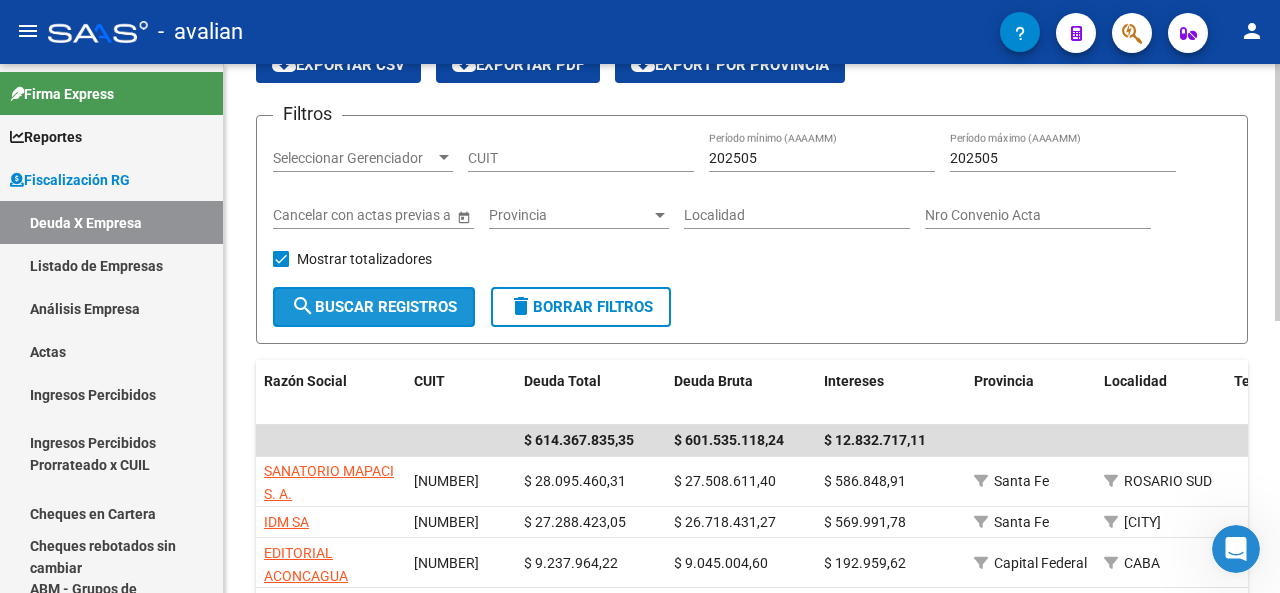 click on "search  Buscar Registros" 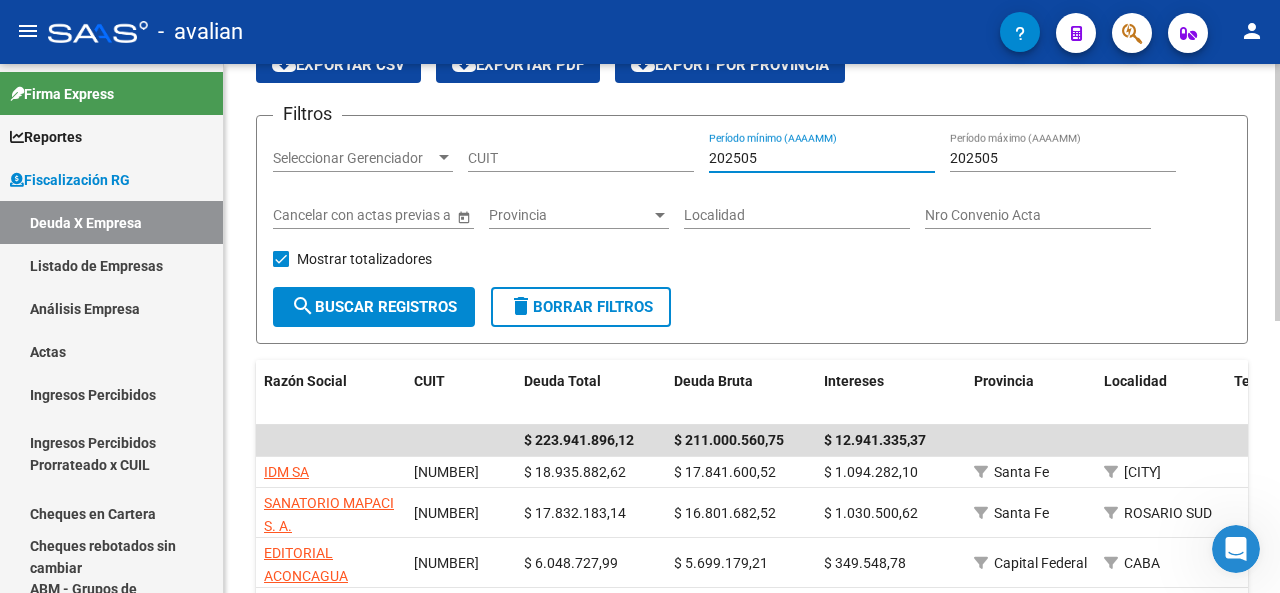 click on "202505" at bounding box center (822, 158) 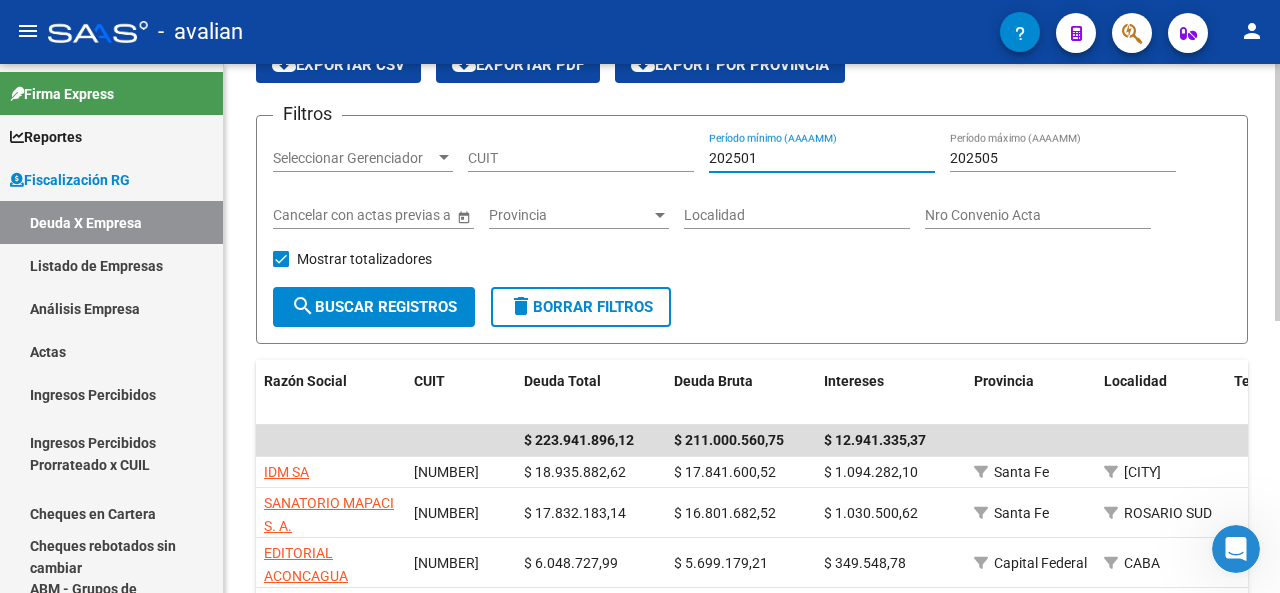 type on "202501" 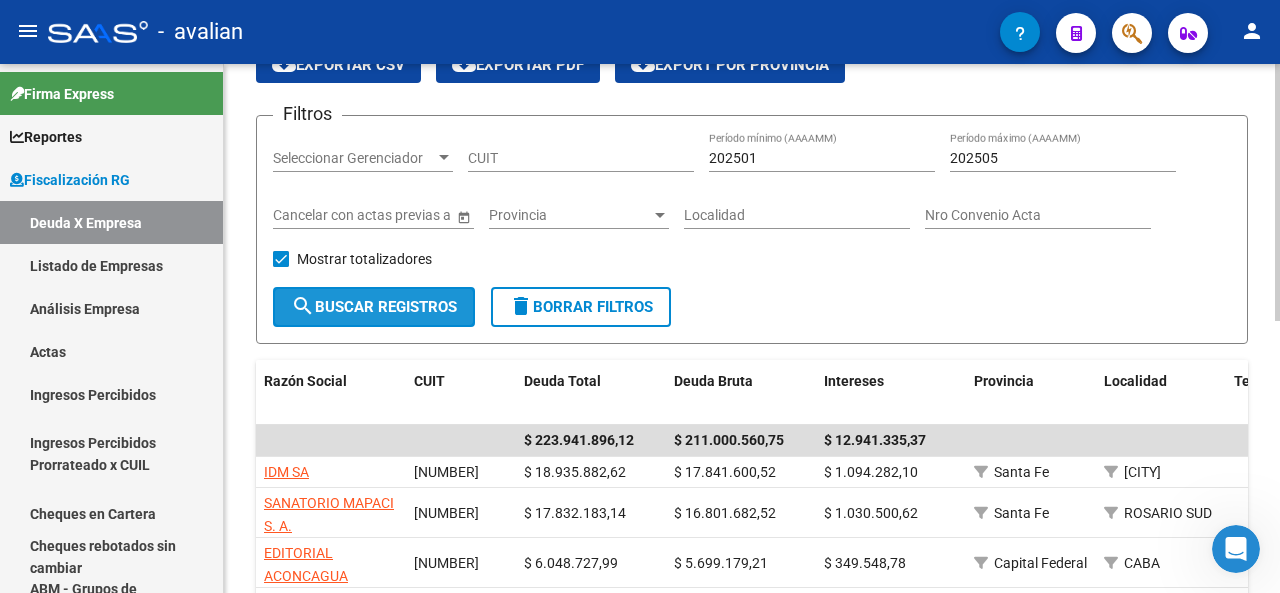 click on "search  Buscar Registros" 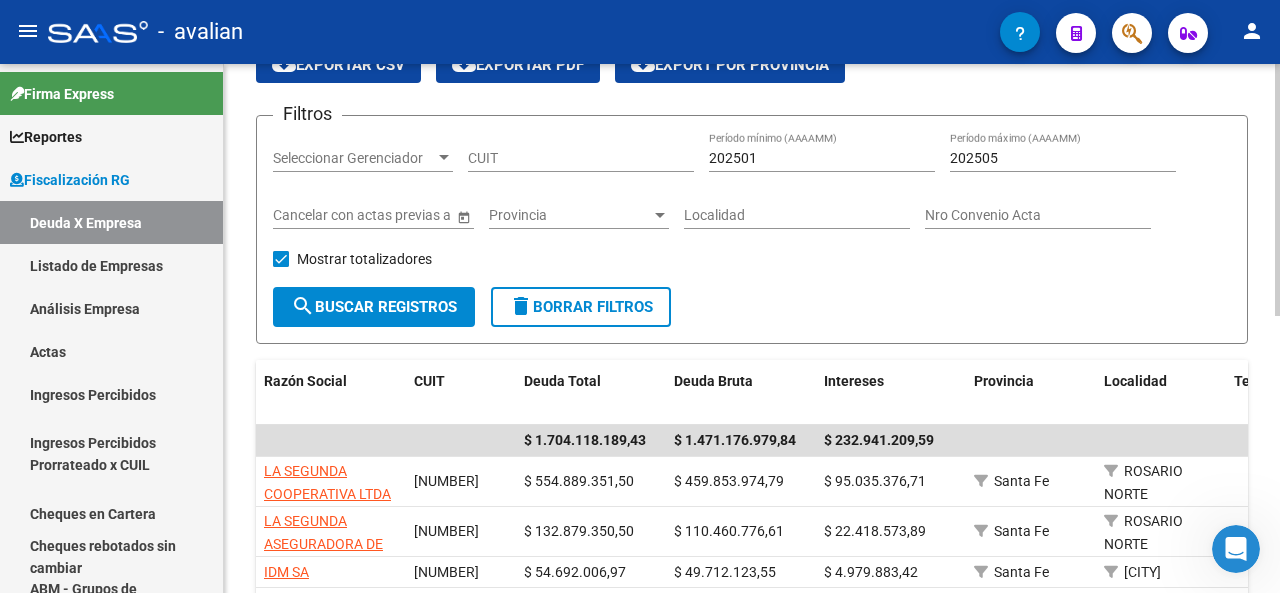 scroll, scrollTop: 0, scrollLeft: 0, axis: both 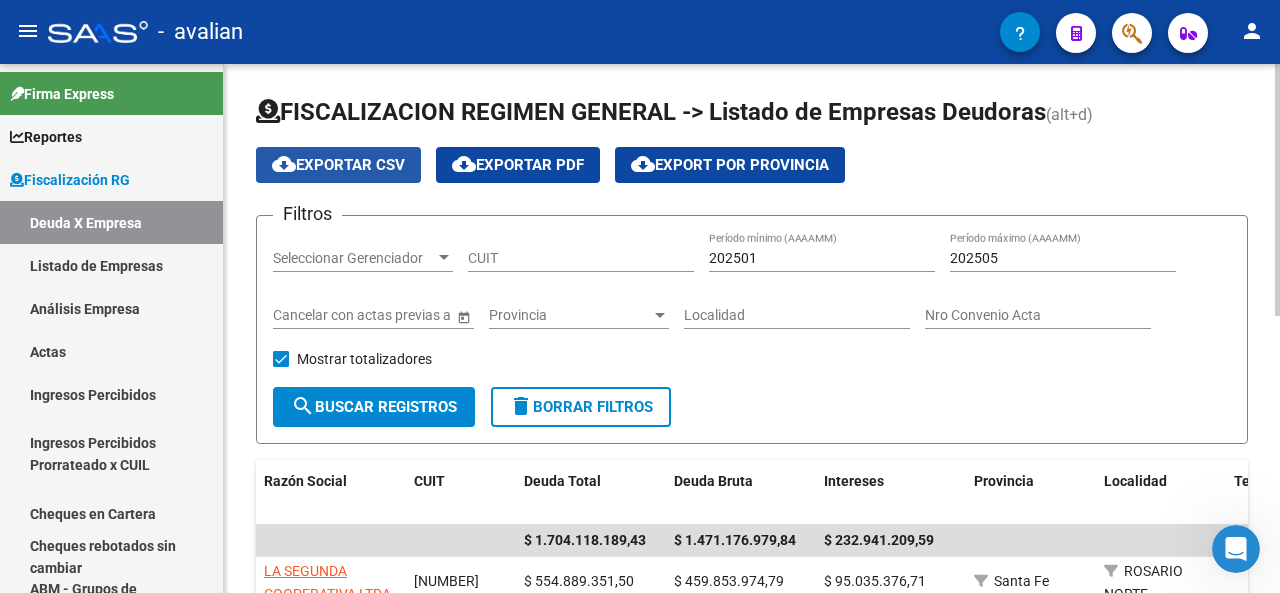 click on "cloud_download  Exportar CSV" 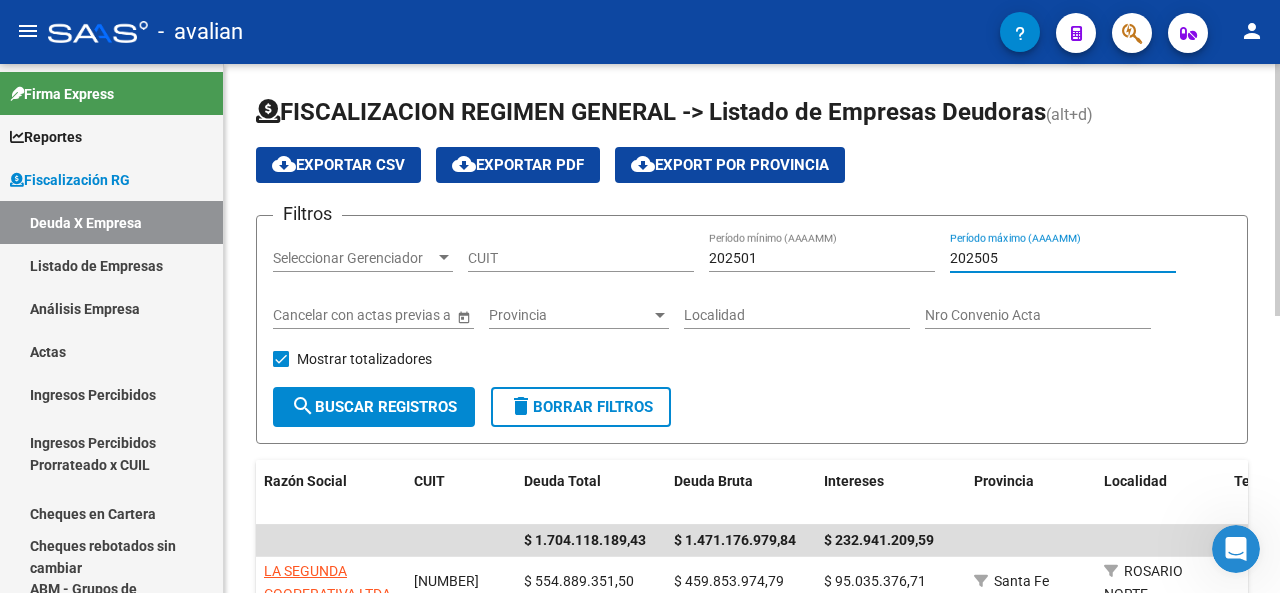 click on "202505" at bounding box center (1063, 258) 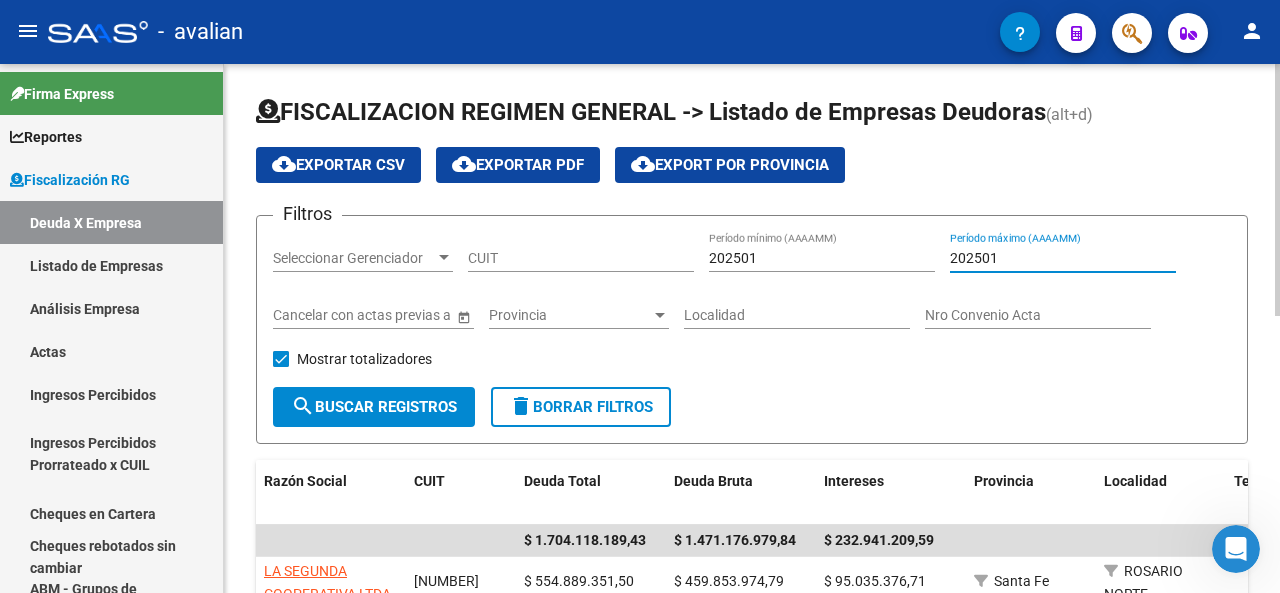 type on "202501" 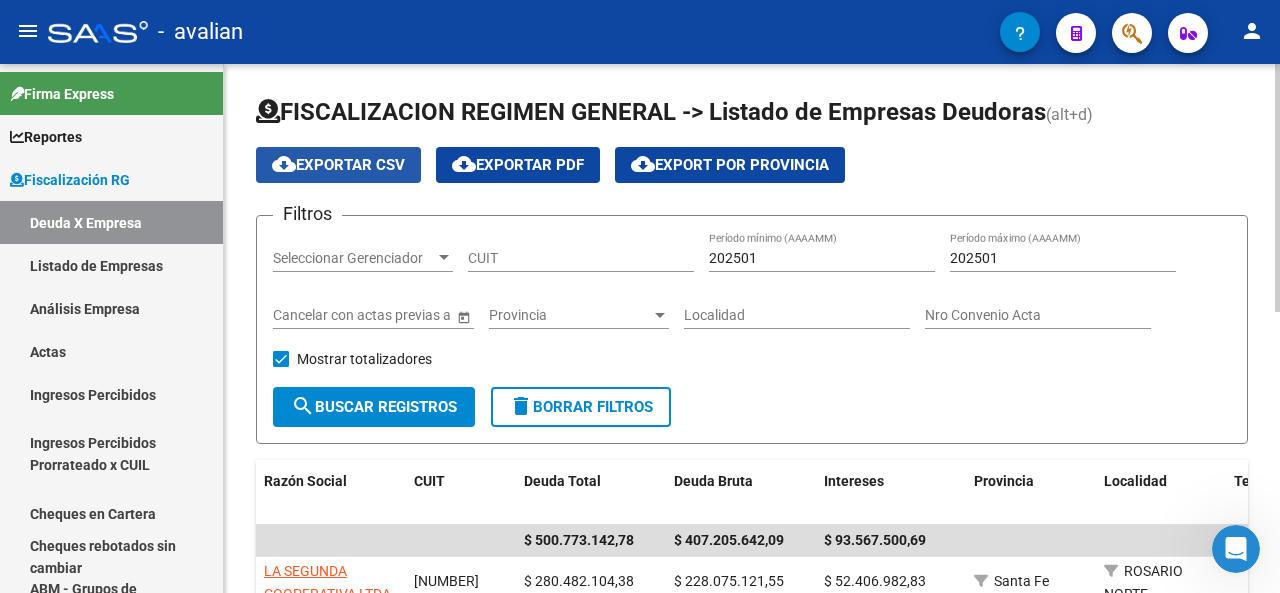 click on "cloud_download  Exportar CSV" 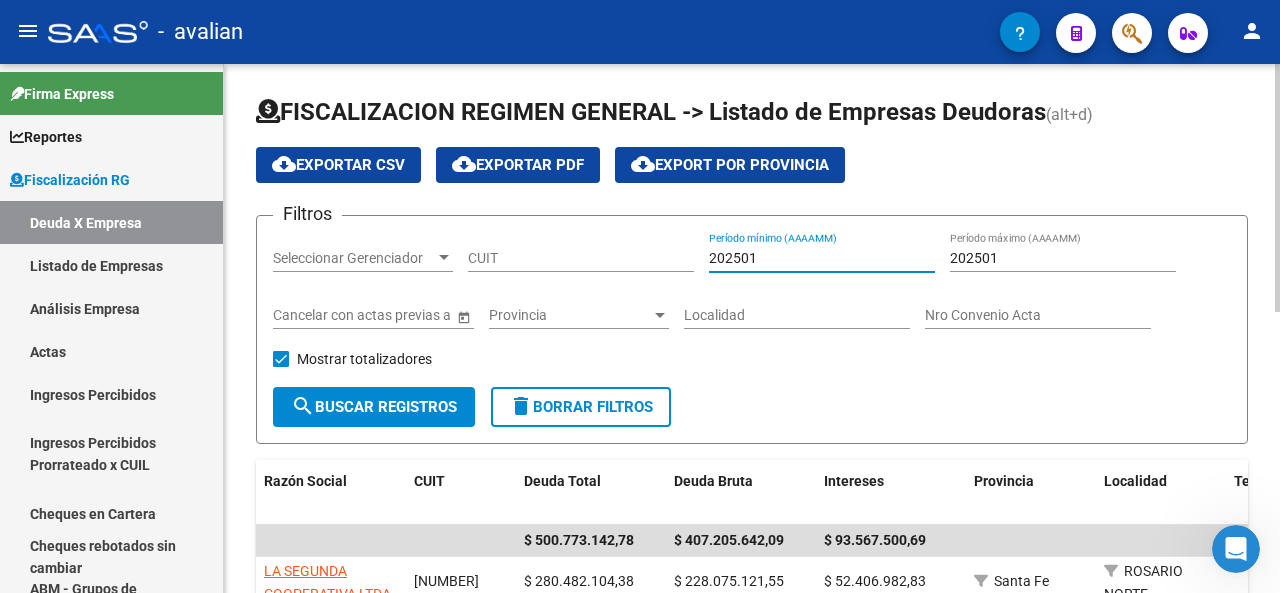 click on "202501" at bounding box center [822, 258] 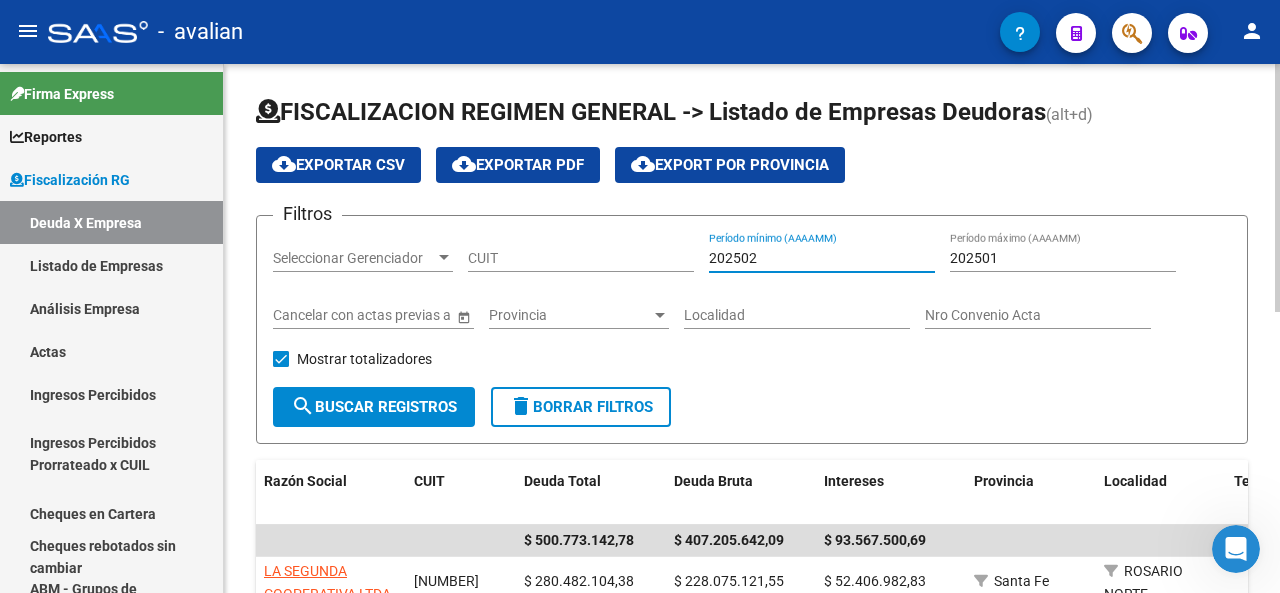 type on "202502" 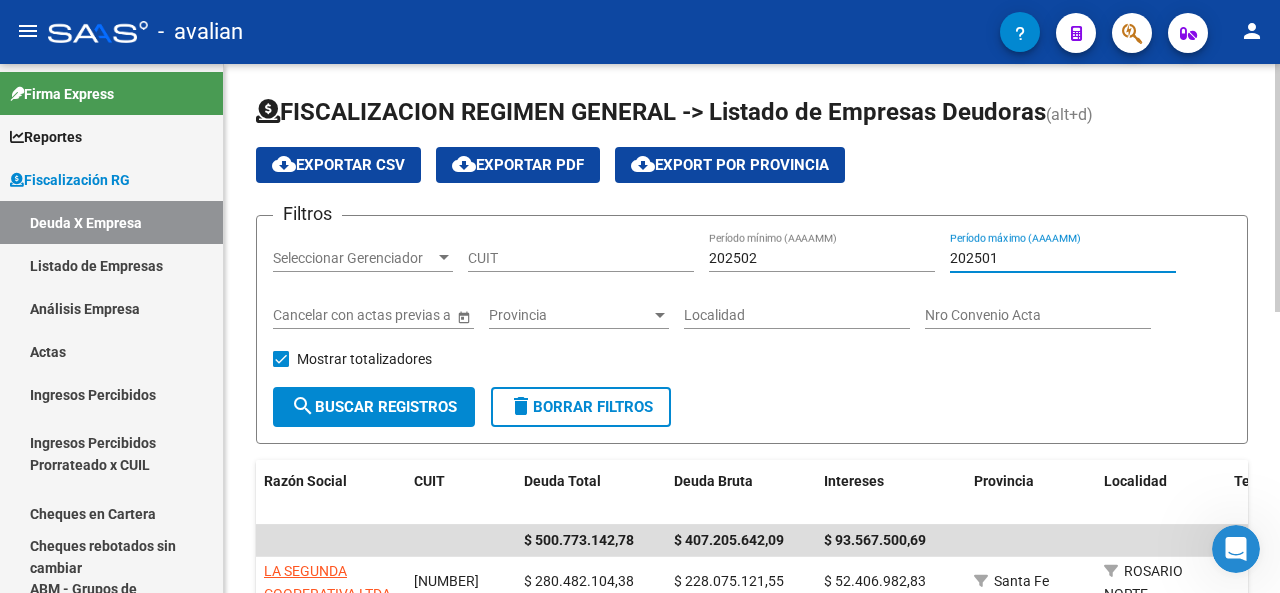 click on "202501" at bounding box center (1063, 258) 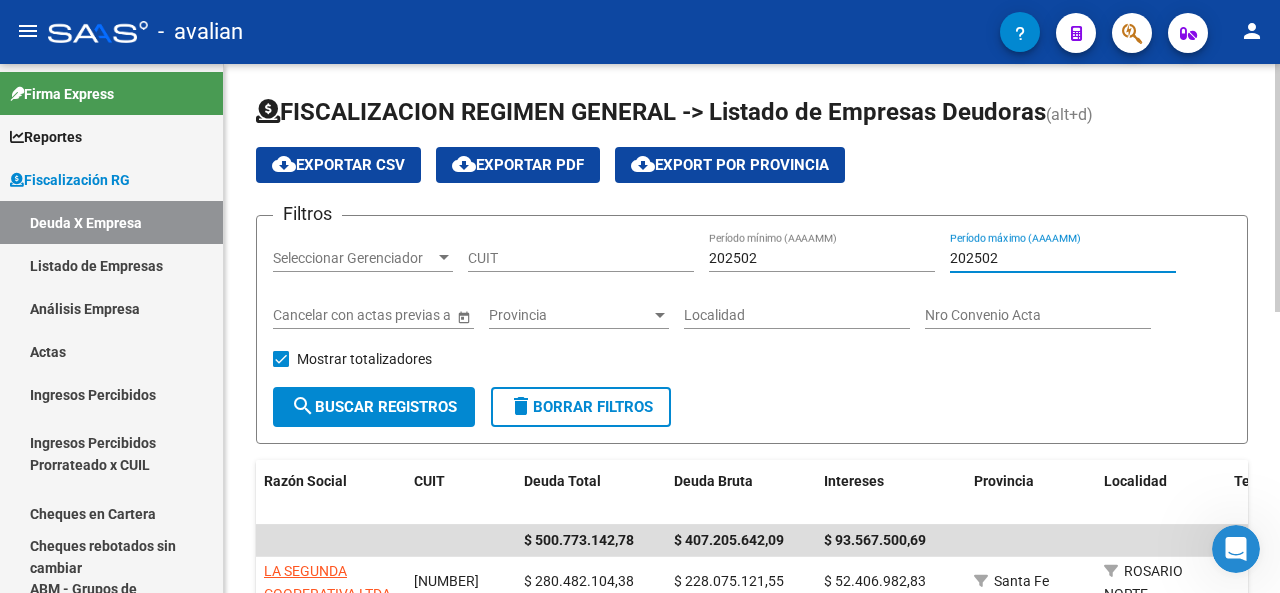 type on "202502" 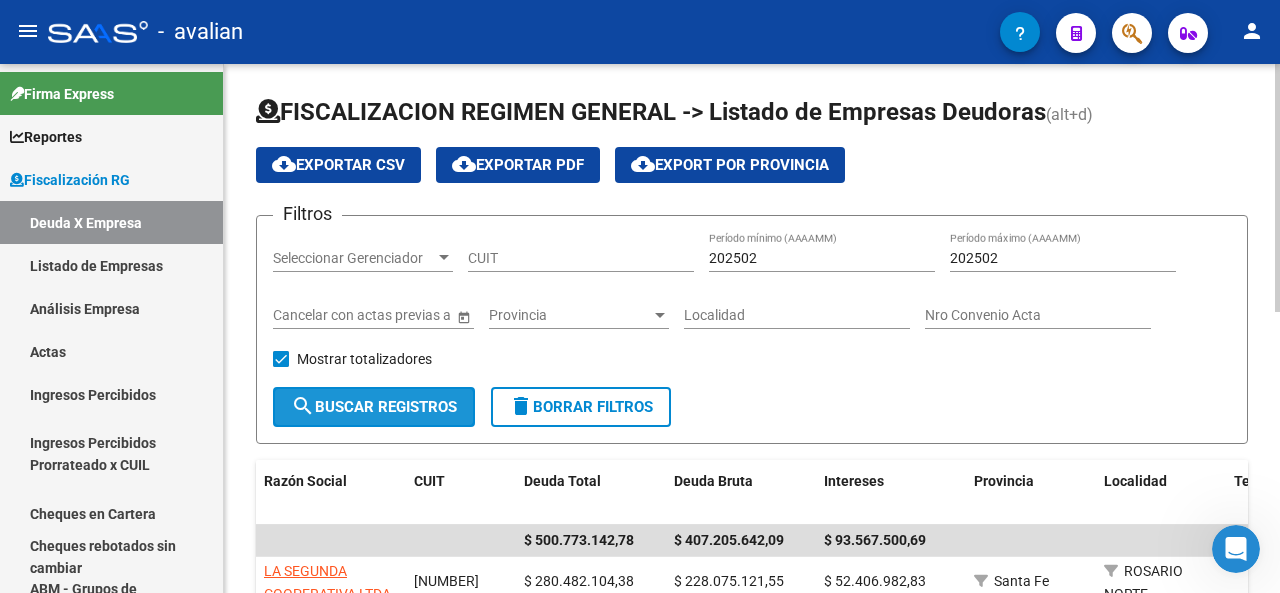 click on "search  Buscar Registros" 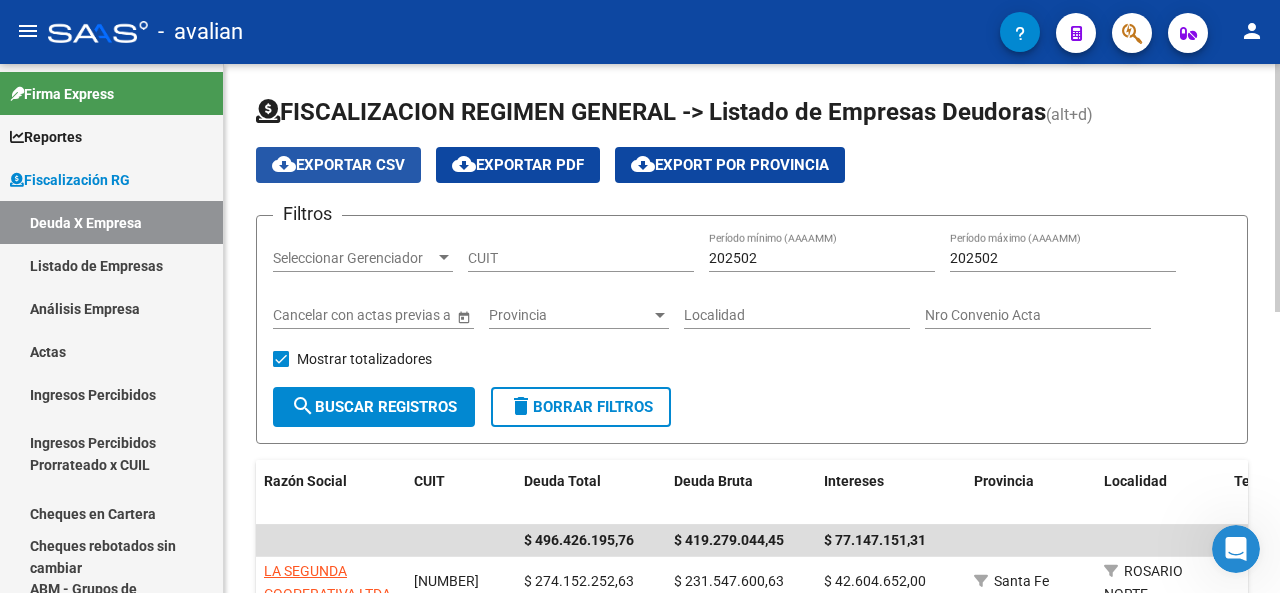 click on "cloud_download  Exportar CSV" 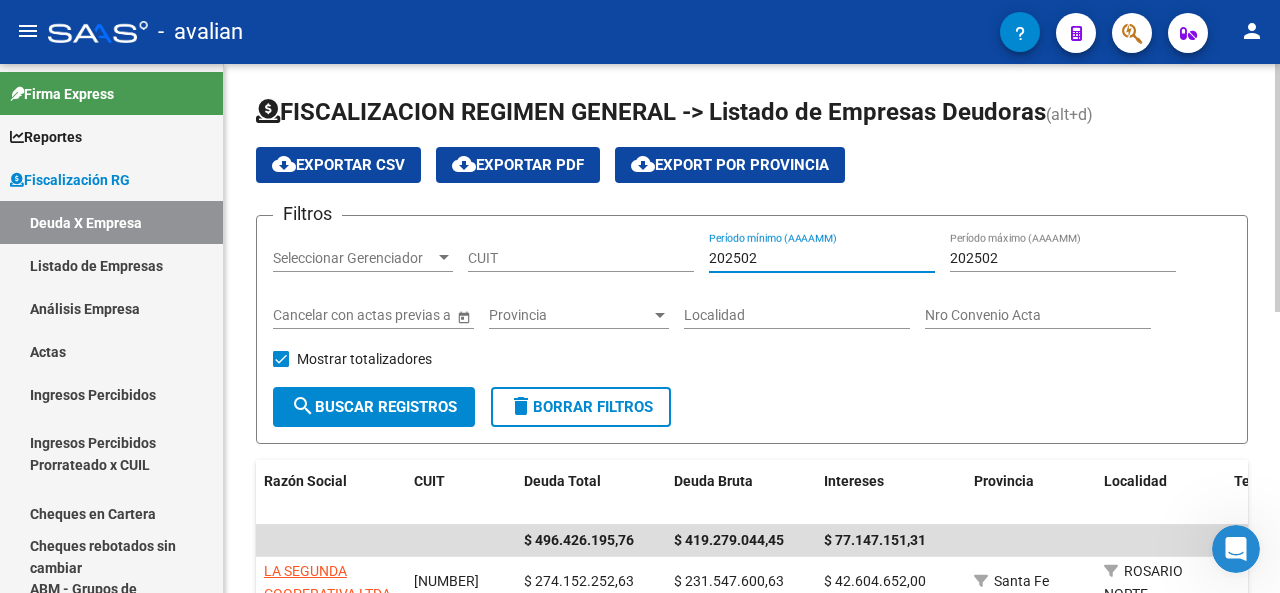 click on "202502" at bounding box center (822, 258) 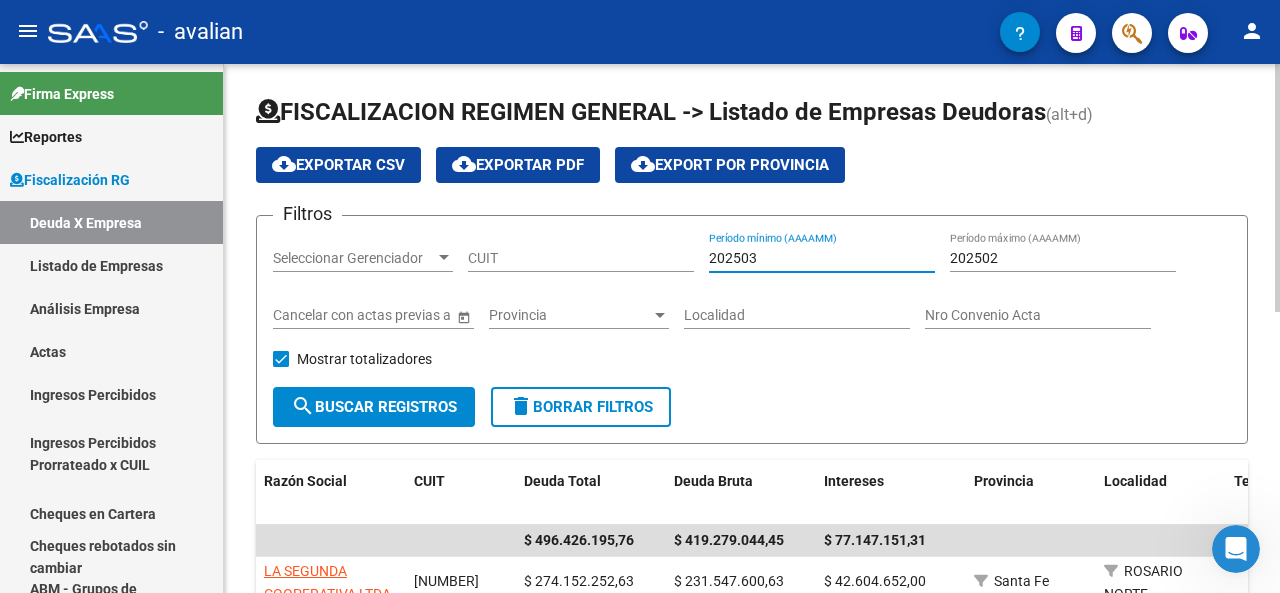 type on "202503" 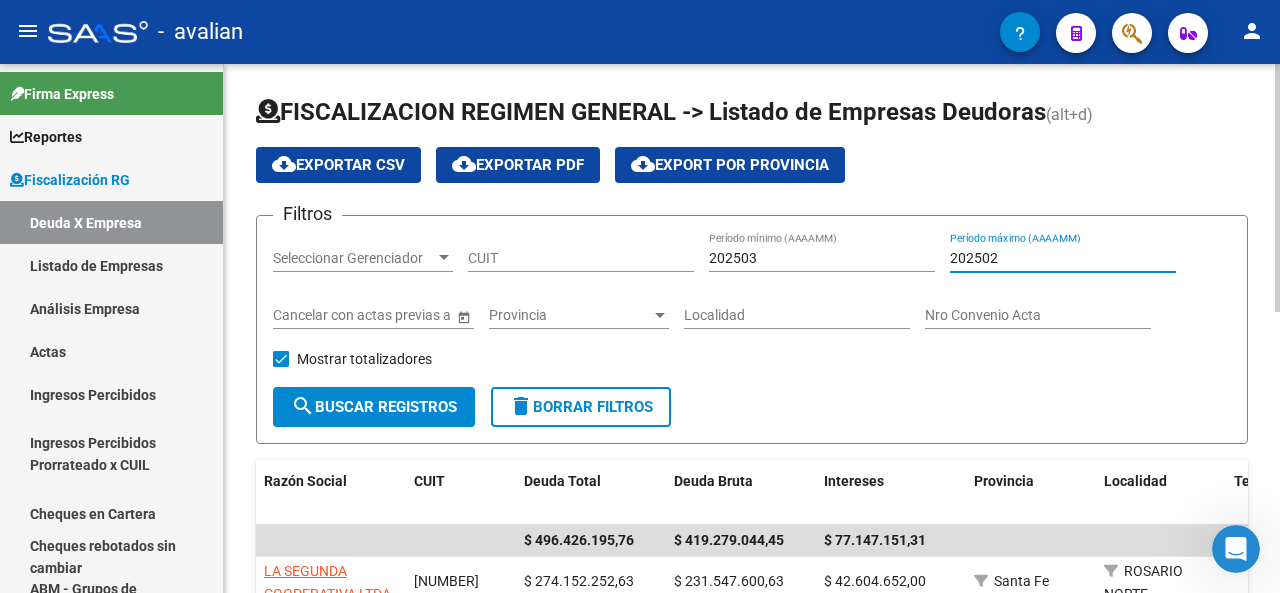 click on "202502" at bounding box center [1063, 258] 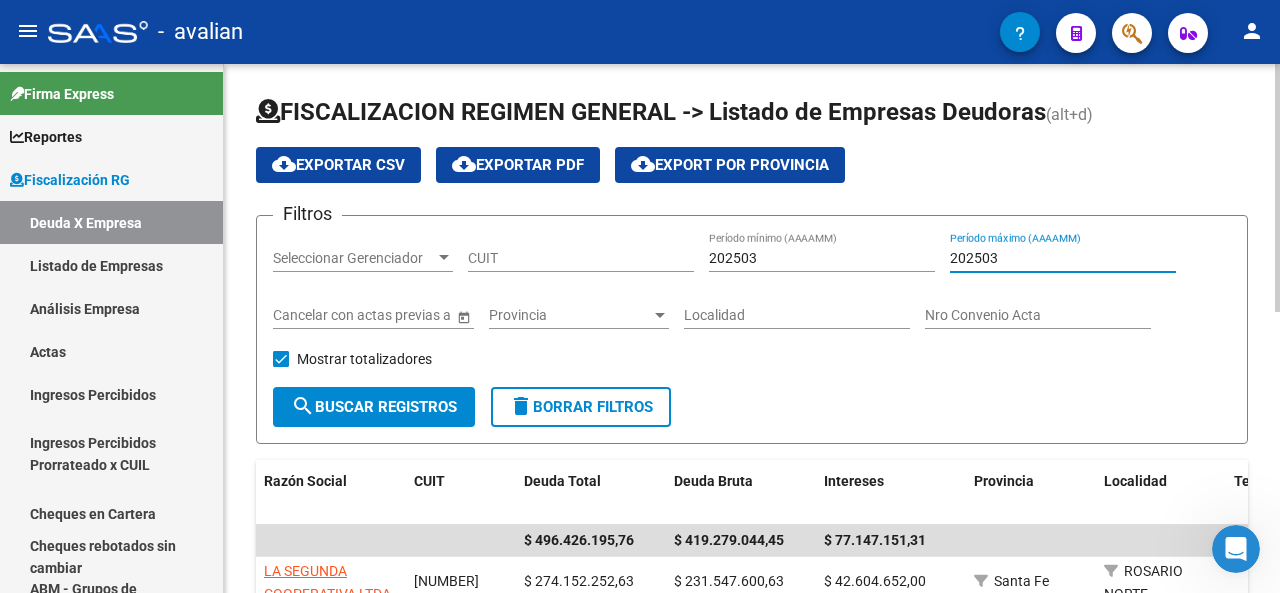 type on "202503" 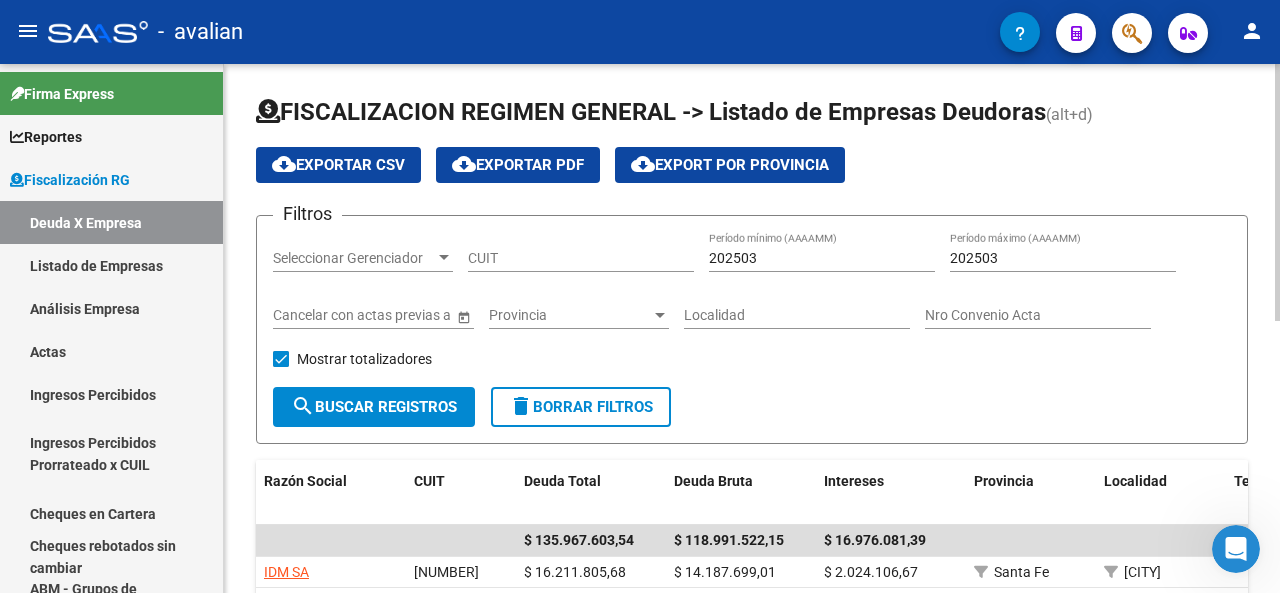 click on "cloud_download  Exportar CSV" 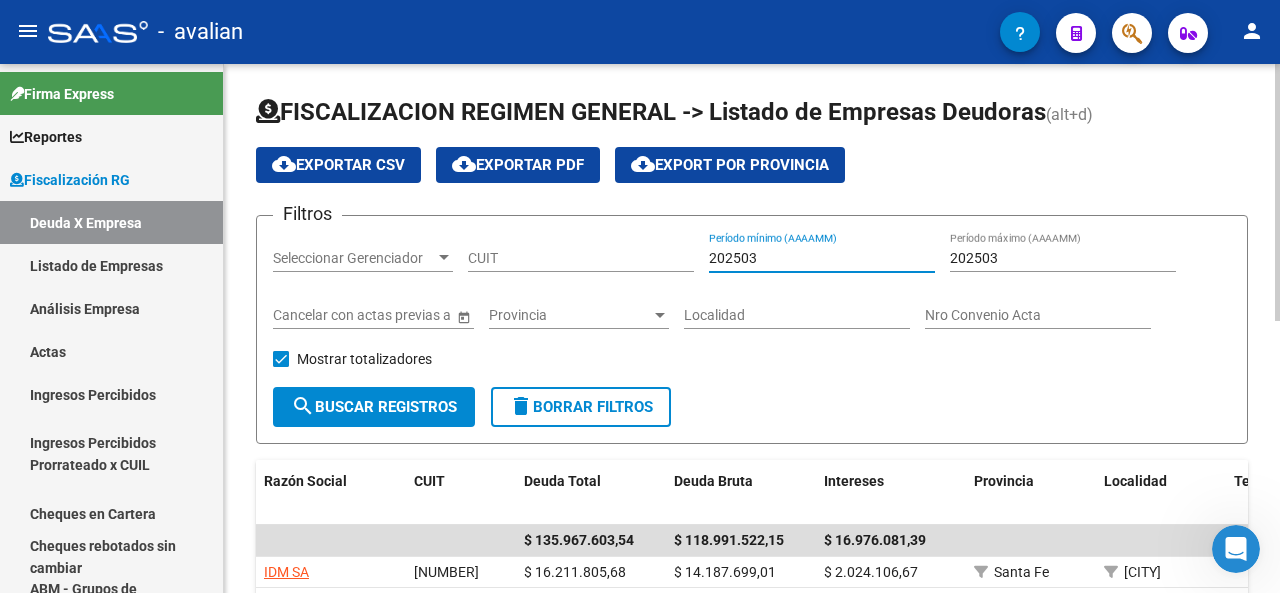 click on "202503" at bounding box center [822, 258] 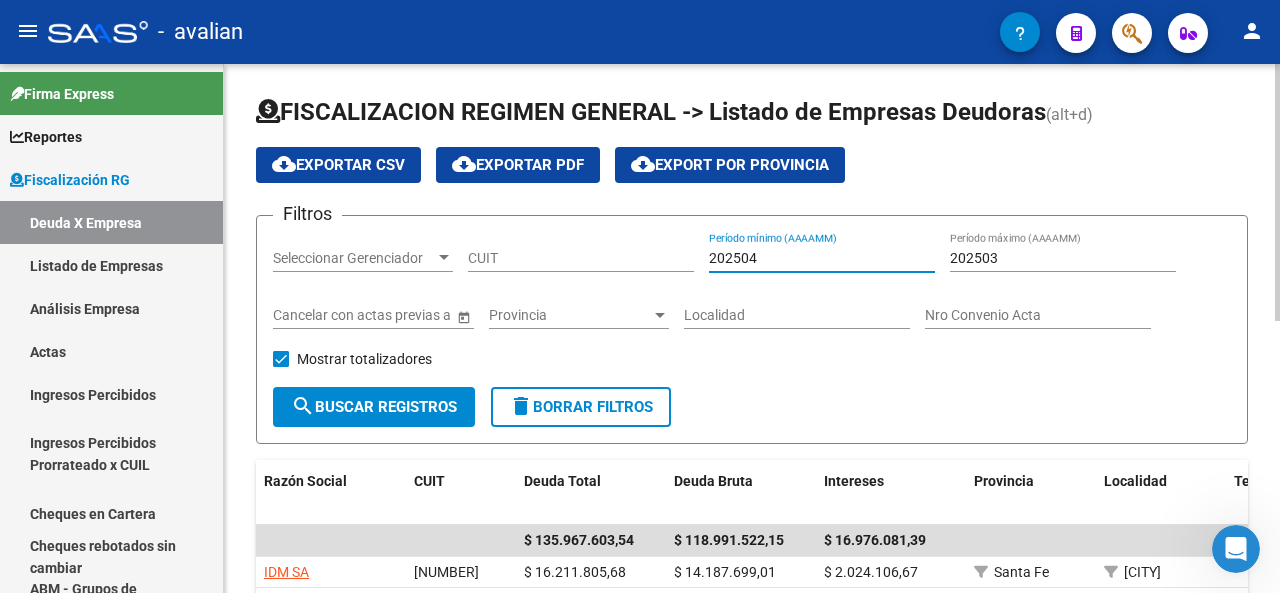 type on "202504" 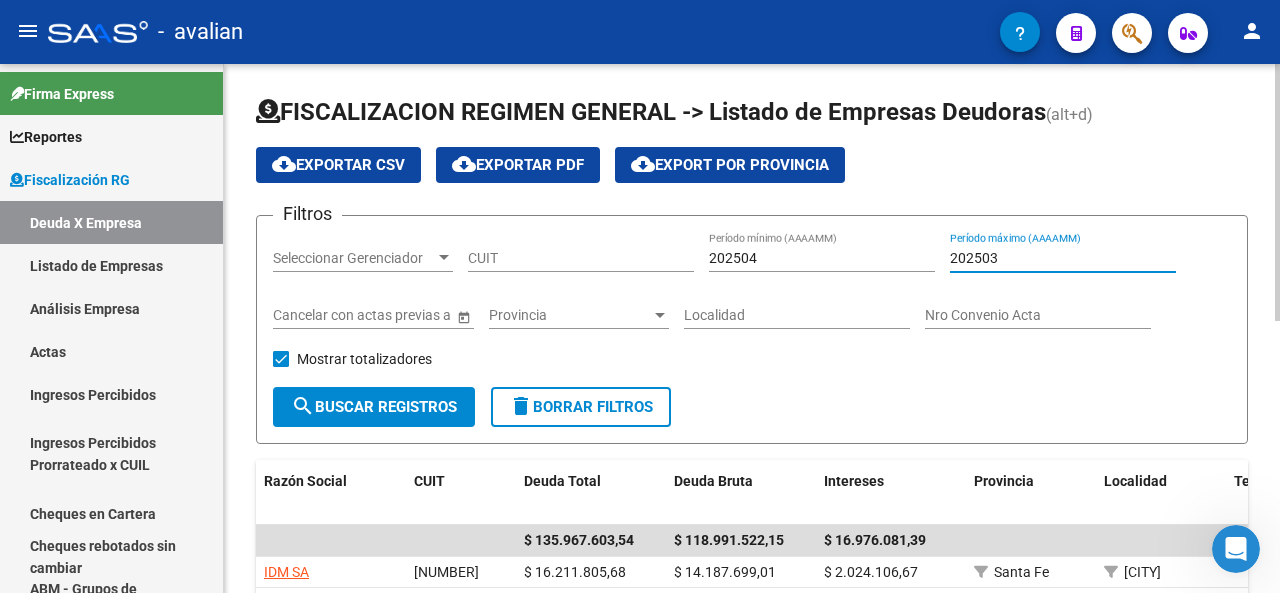 click on "202503" at bounding box center (1063, 258) 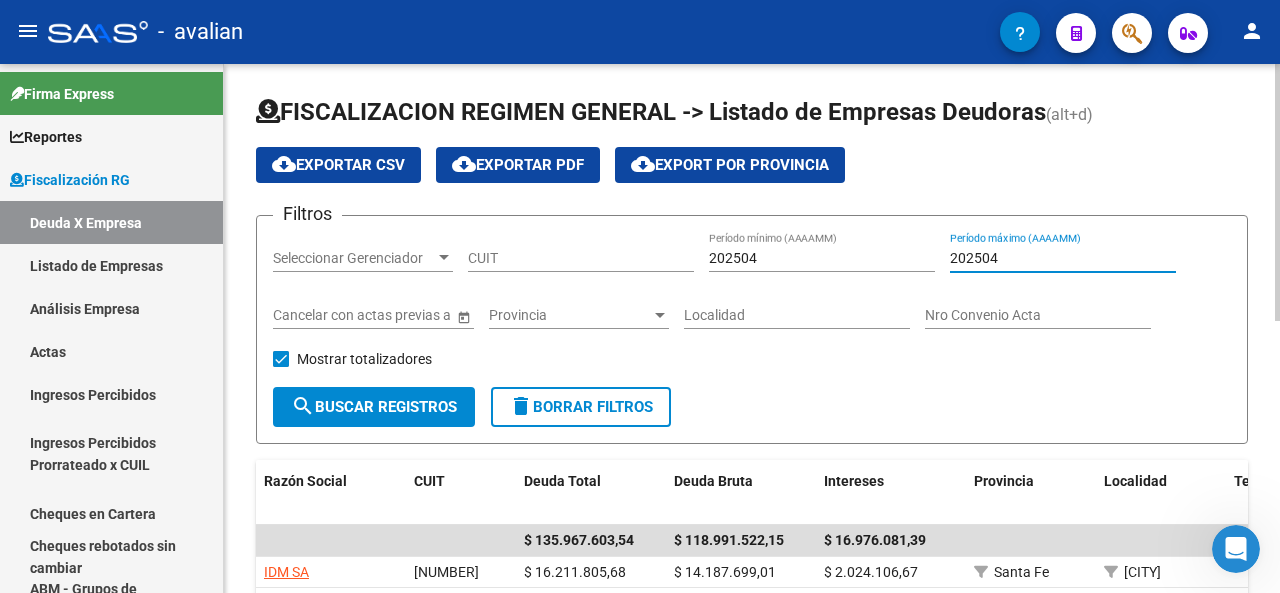type on "202504" 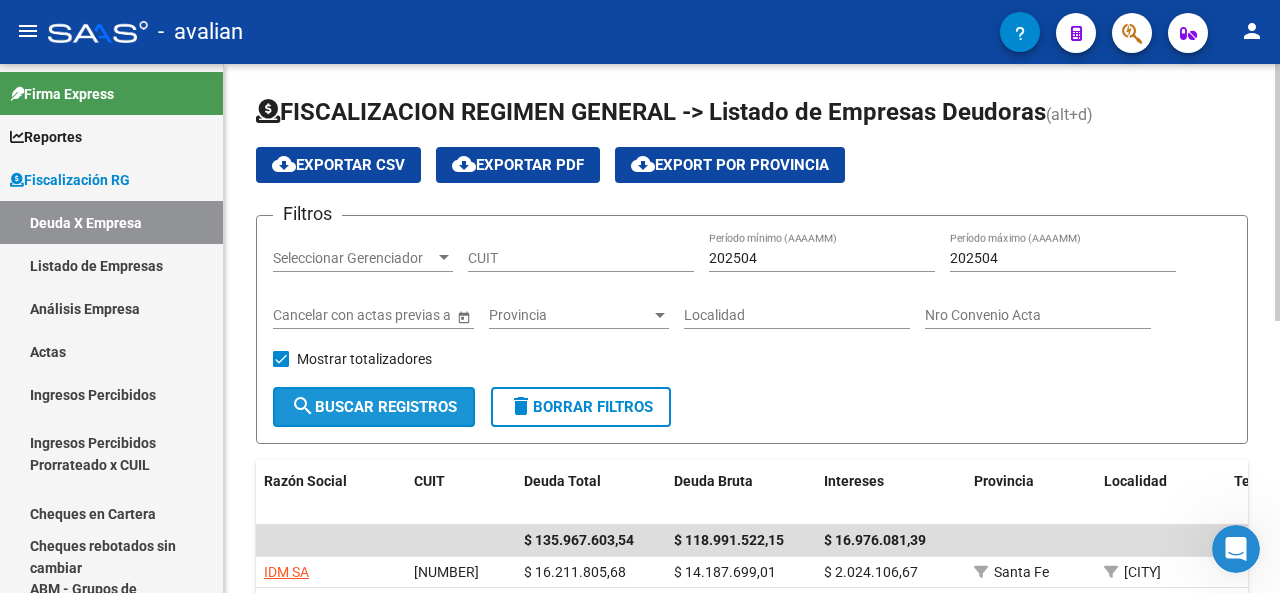 click on "search  Buscar Registros" 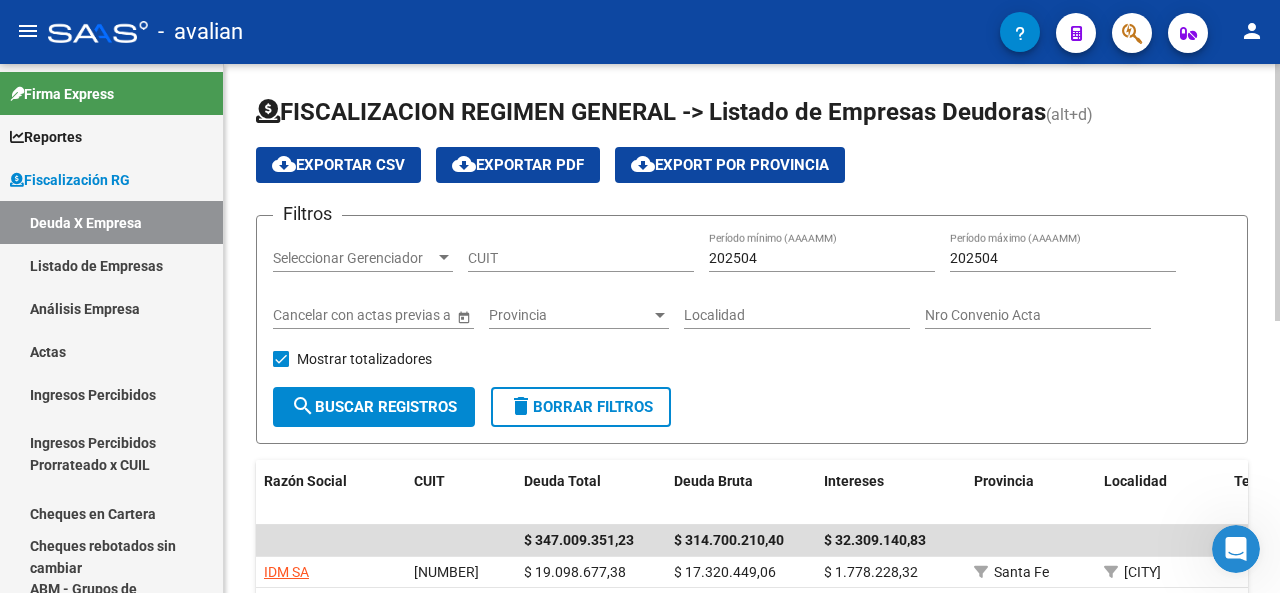 click on "cloud_download  Exportar CSV" 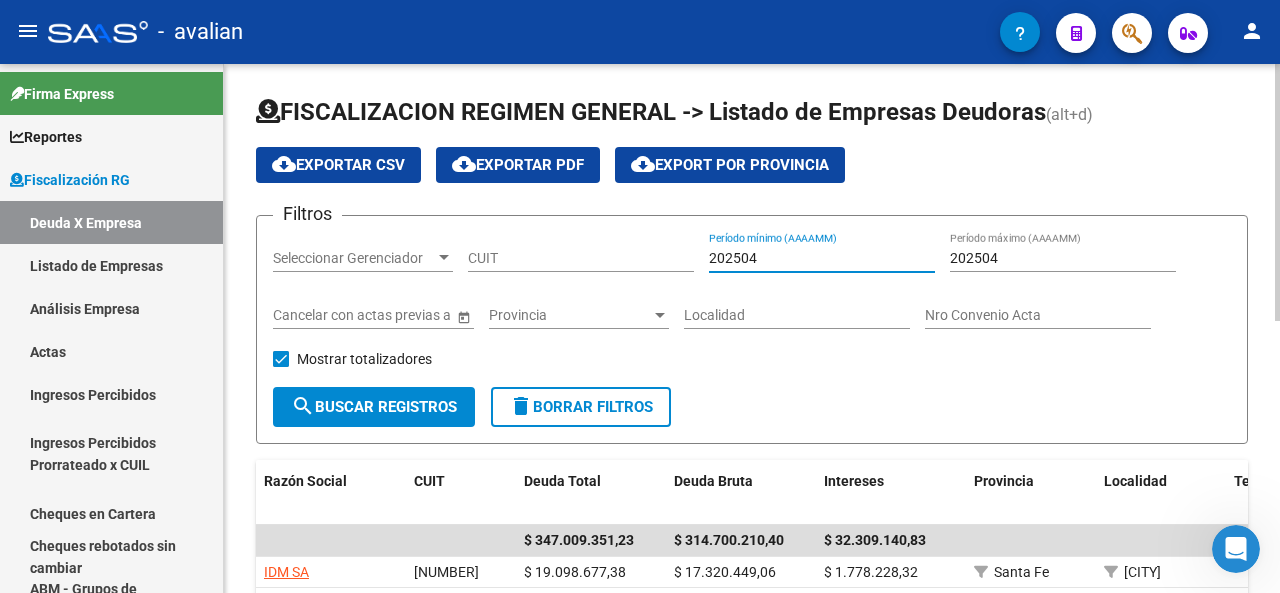click on "202504" at bounding box center [822, 258] 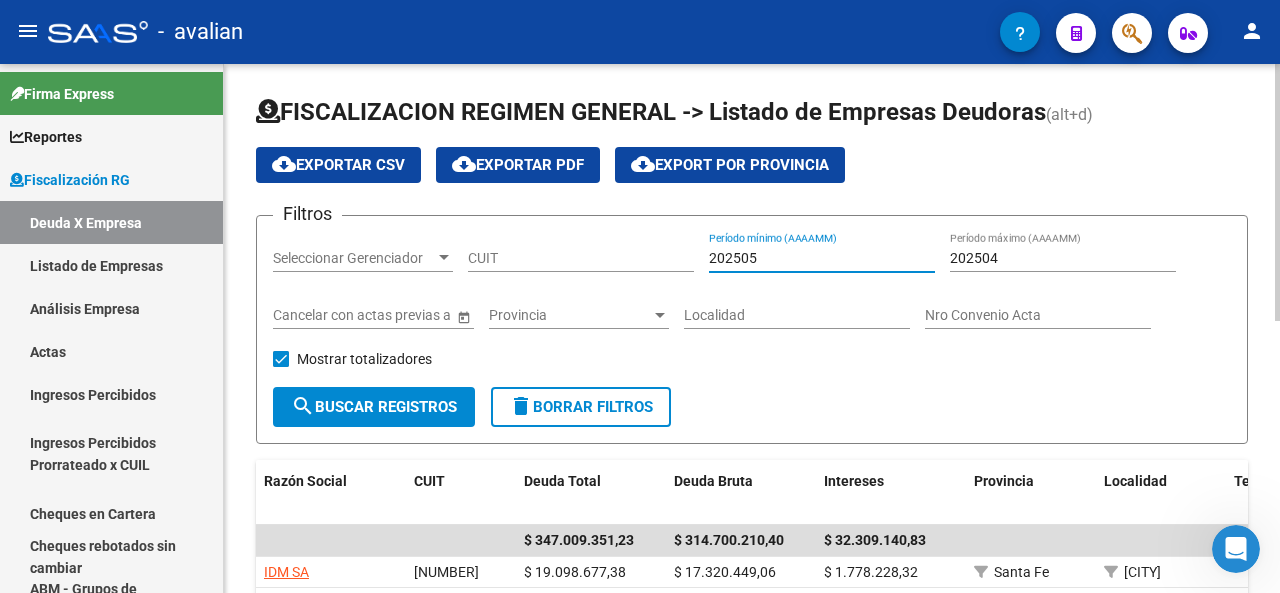 type on "202505" 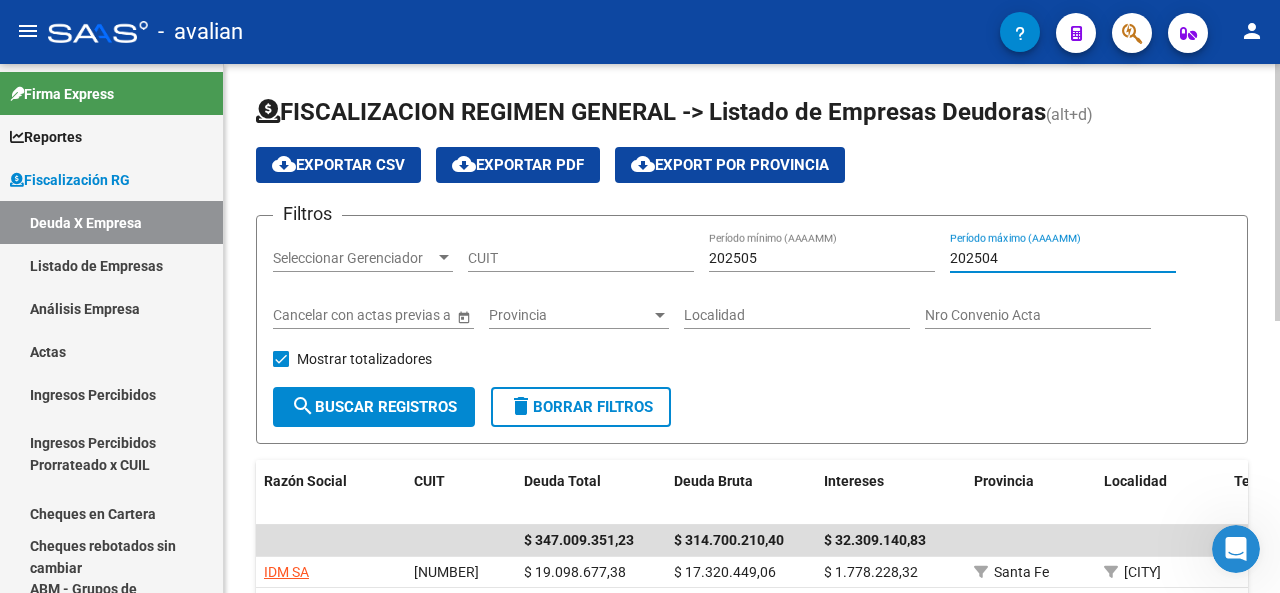 click on "202504" at bounding box center (1063, 258) 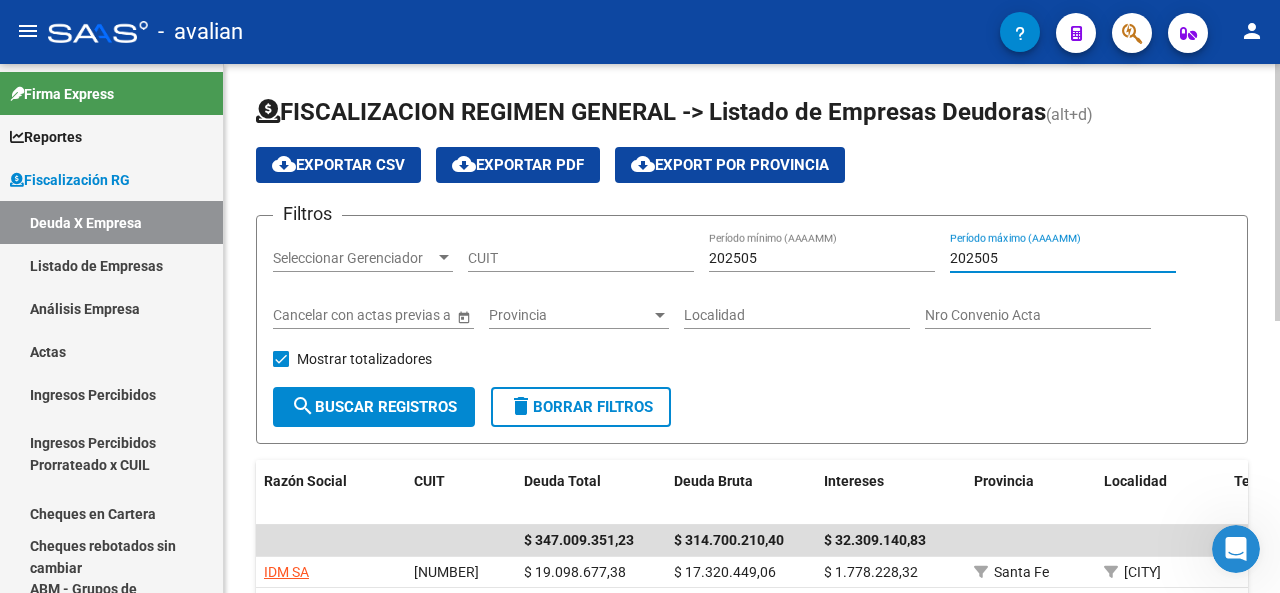 type on "202505" 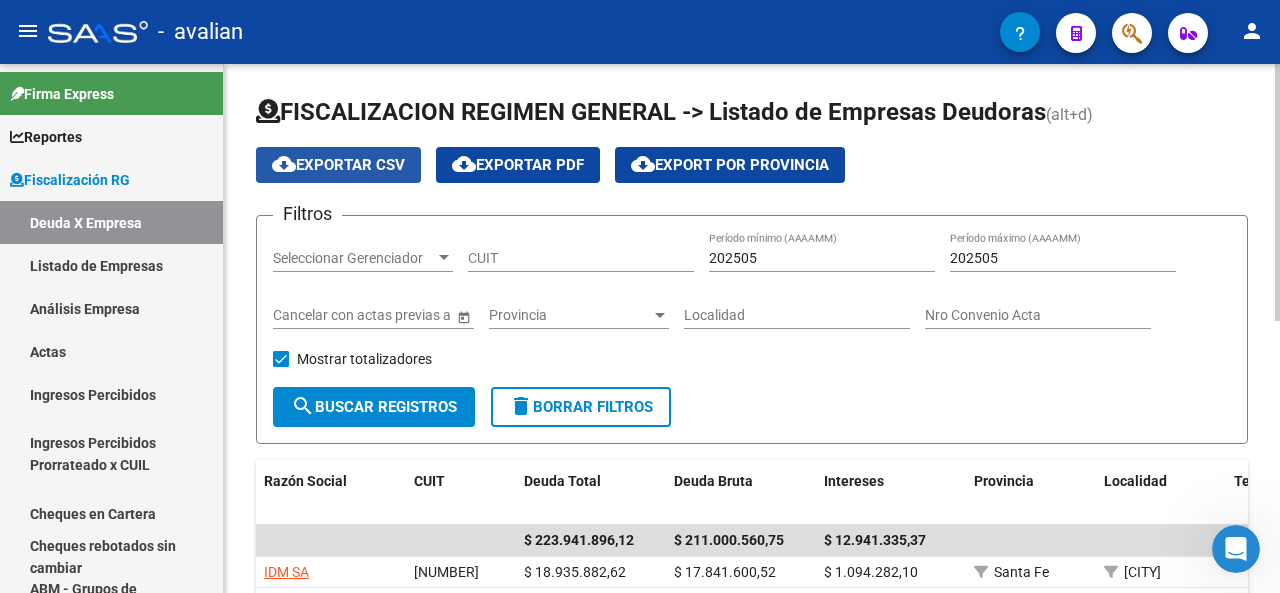 click on "cloud_download  Exportar CSV" 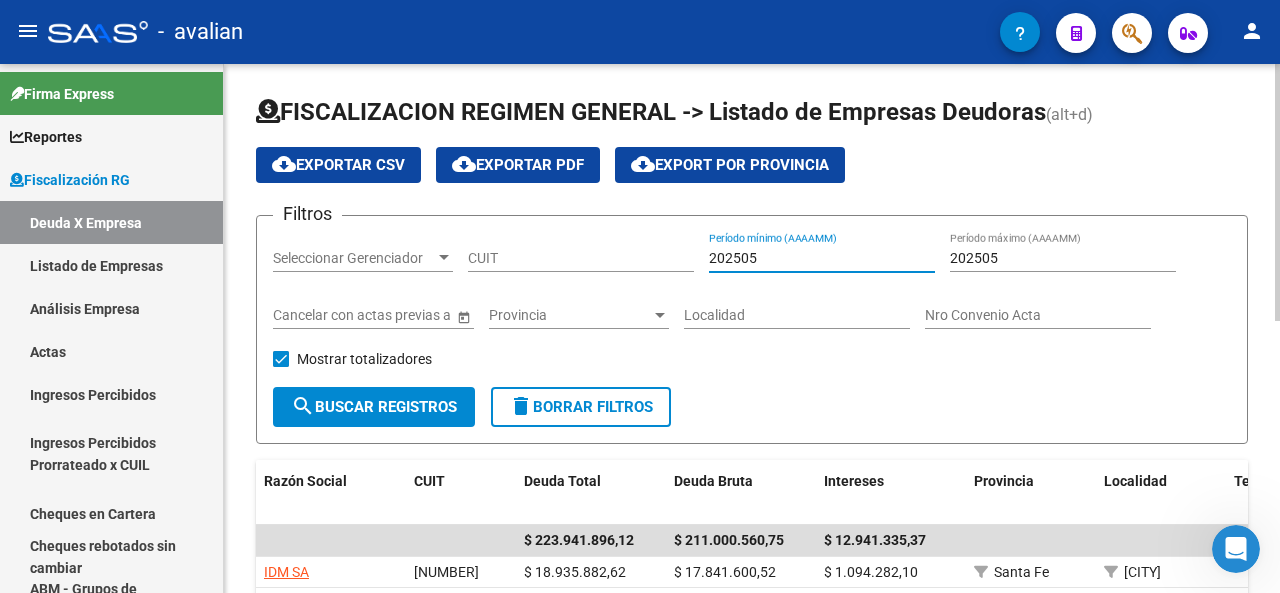 drag, startPoint x: 762, startPoint y: 253, endPoint x: 750, endPoint y: 253, distance: 12 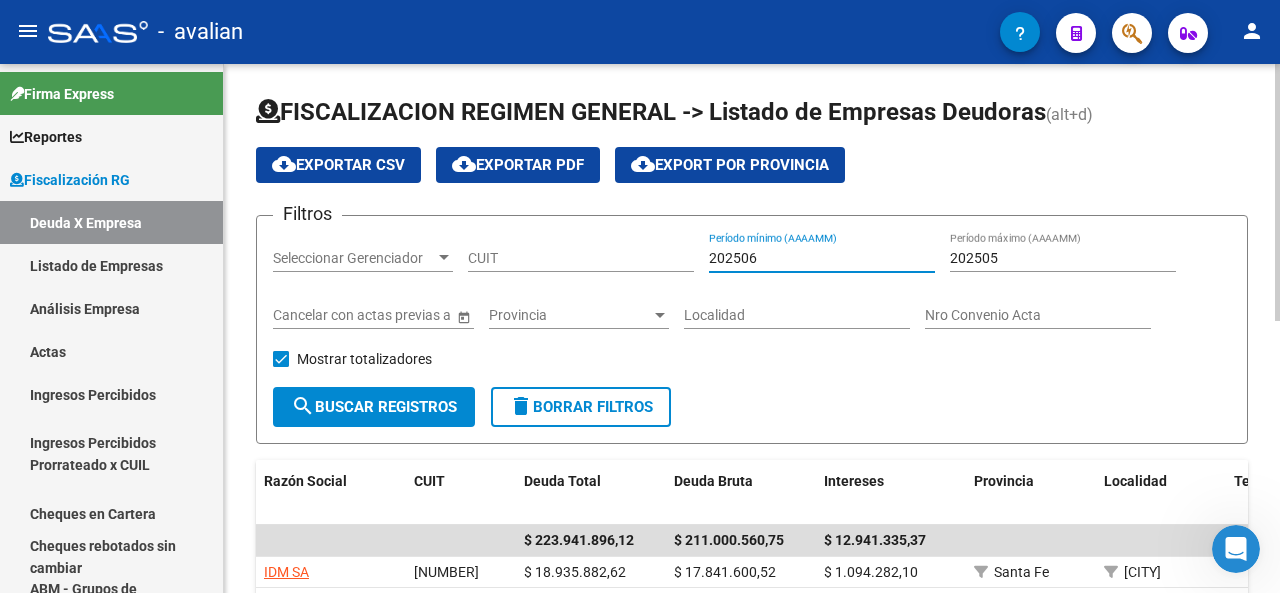 type on "202506" 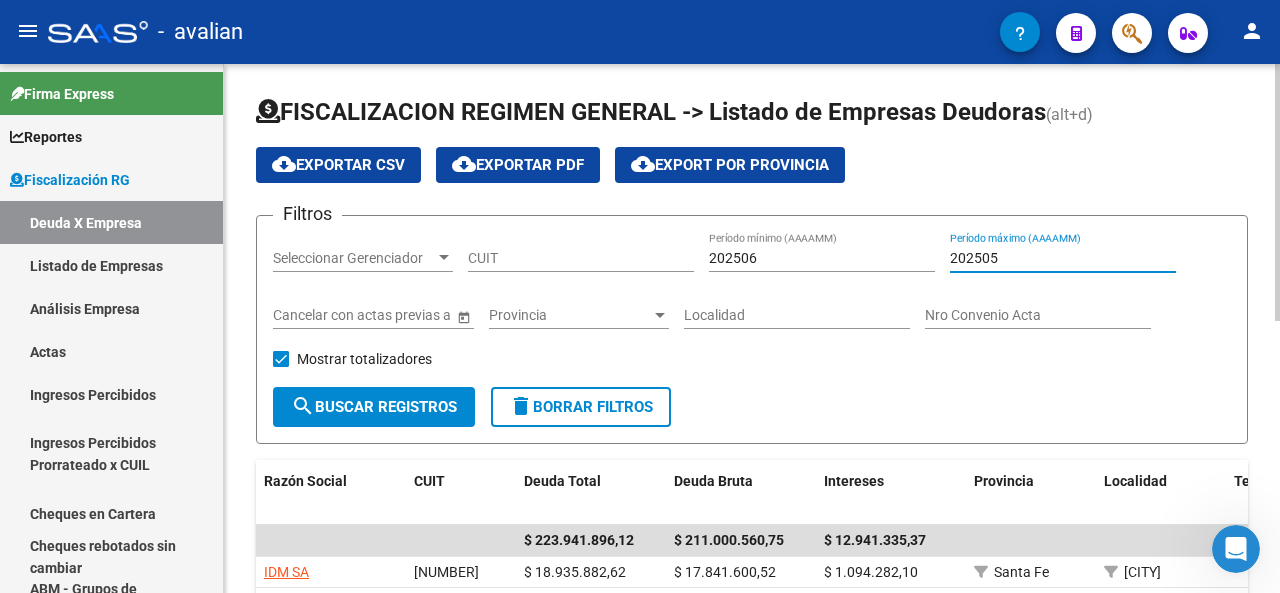 click on "202505" at bounding box center [1063, 258] 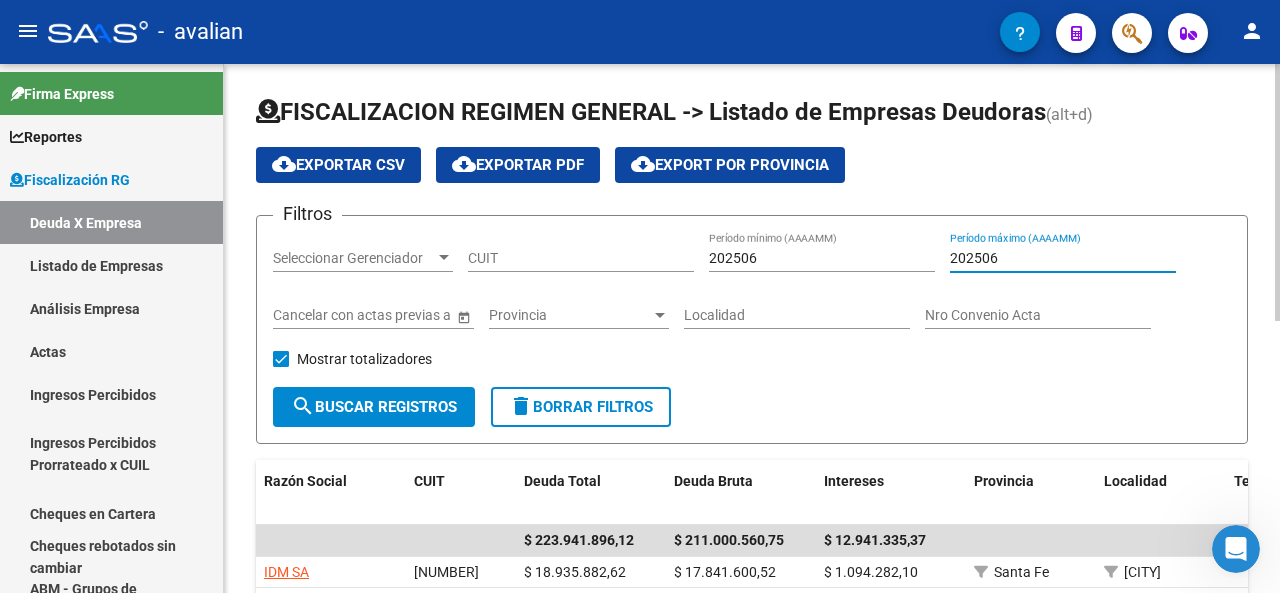 type on "202506" 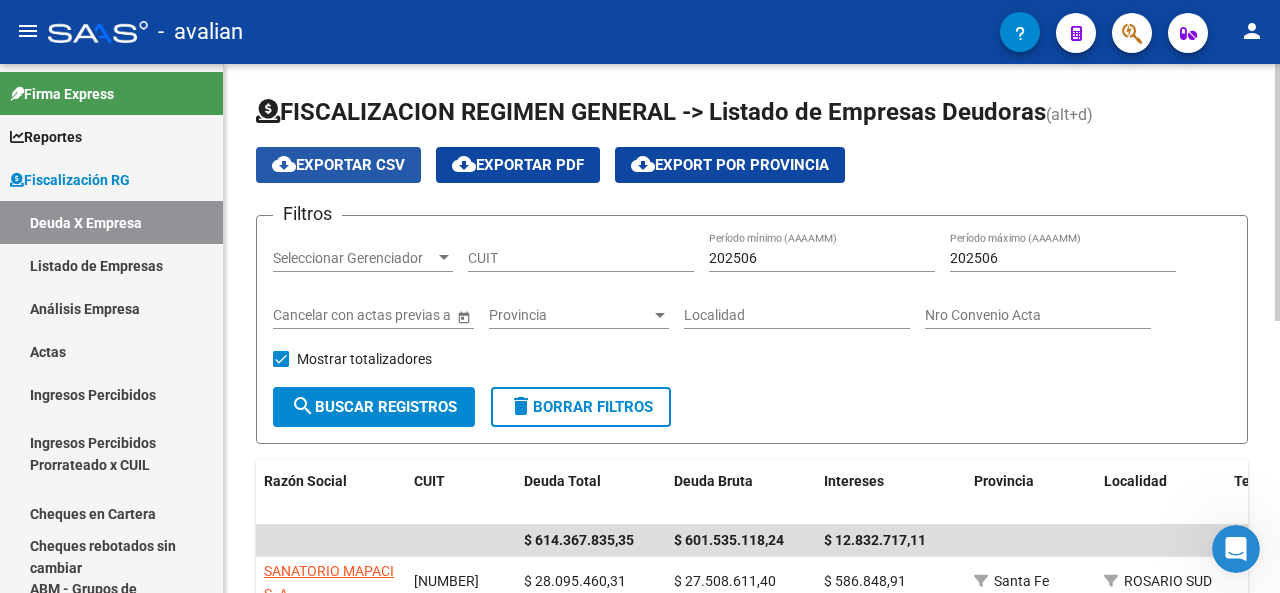click on "cloud_download  Exportar CSV" 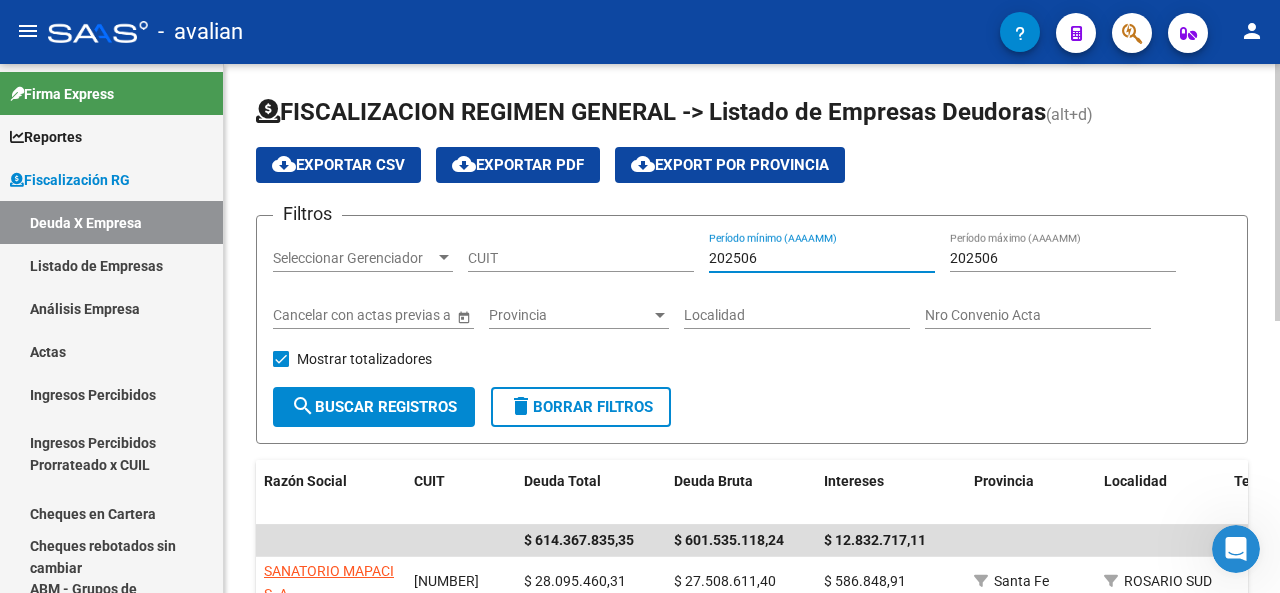 drag, startPoint x: 760, startPoint y: 248, endPoint x: 748, endPoint y: 250, distance: 12.165525 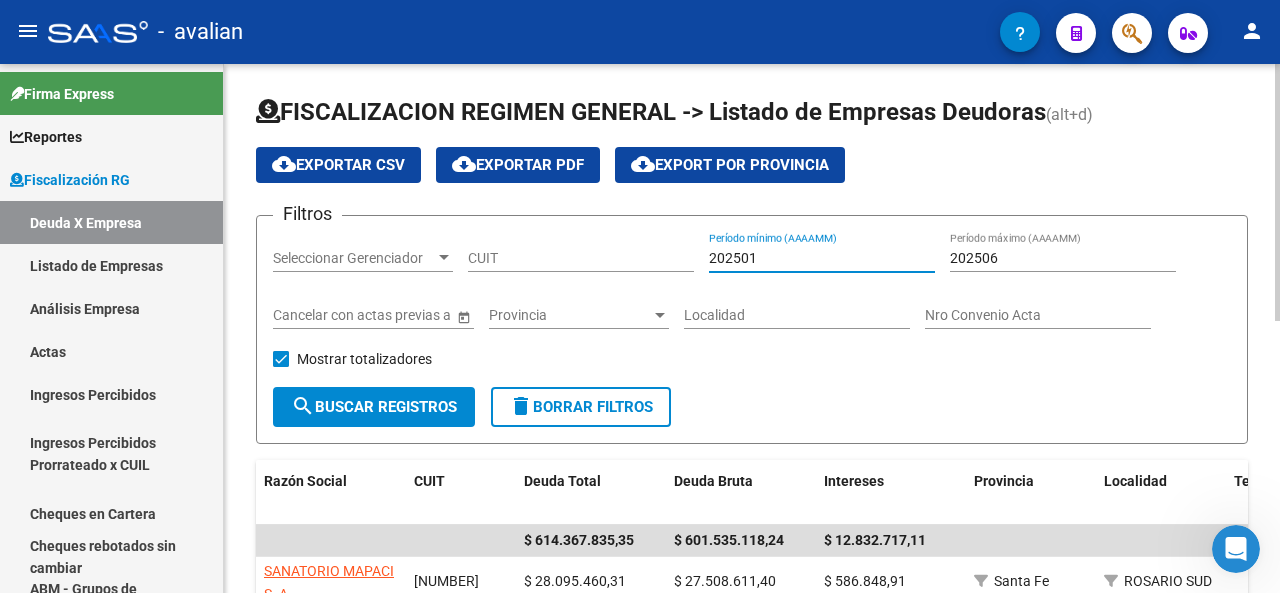 type on "202501" 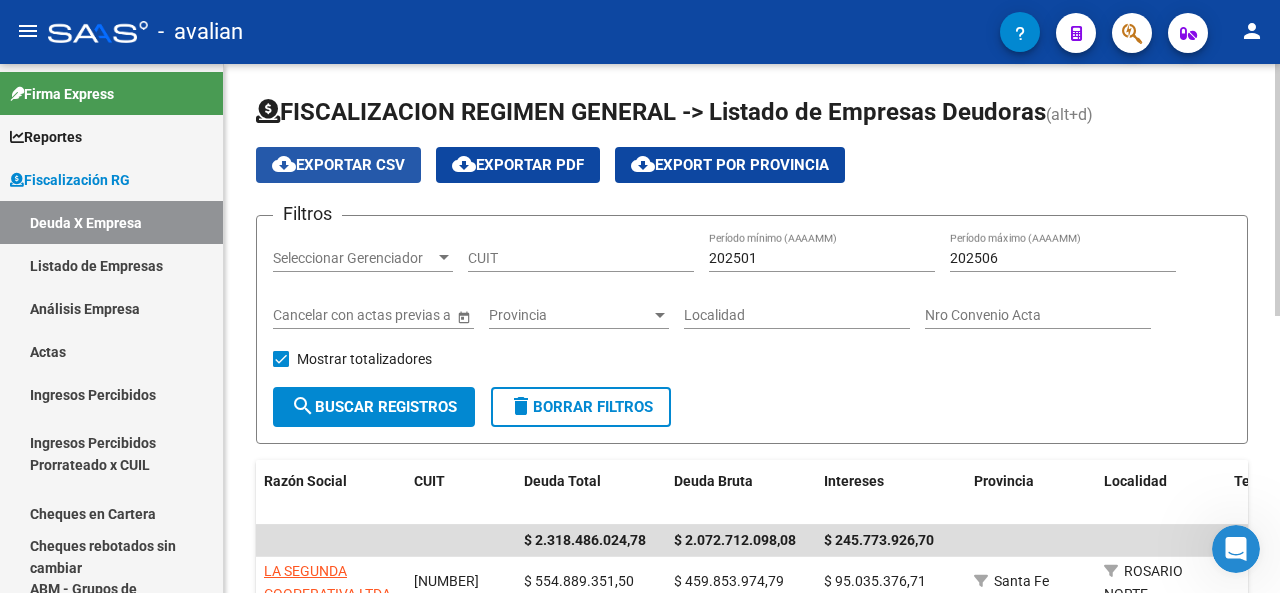 click on "cloud_download  Exportar CSV" 